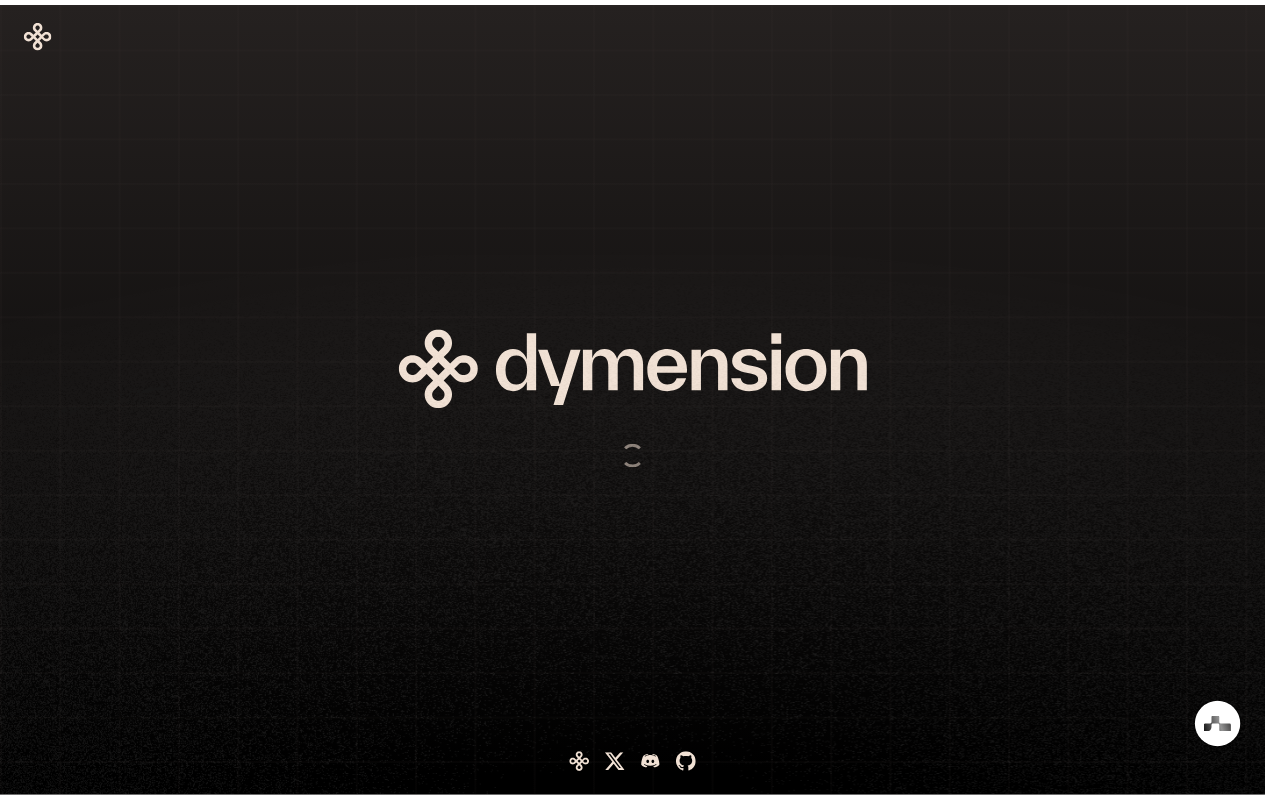 scroll, scrollTop: 0, scrollLeft: 0, axis: both 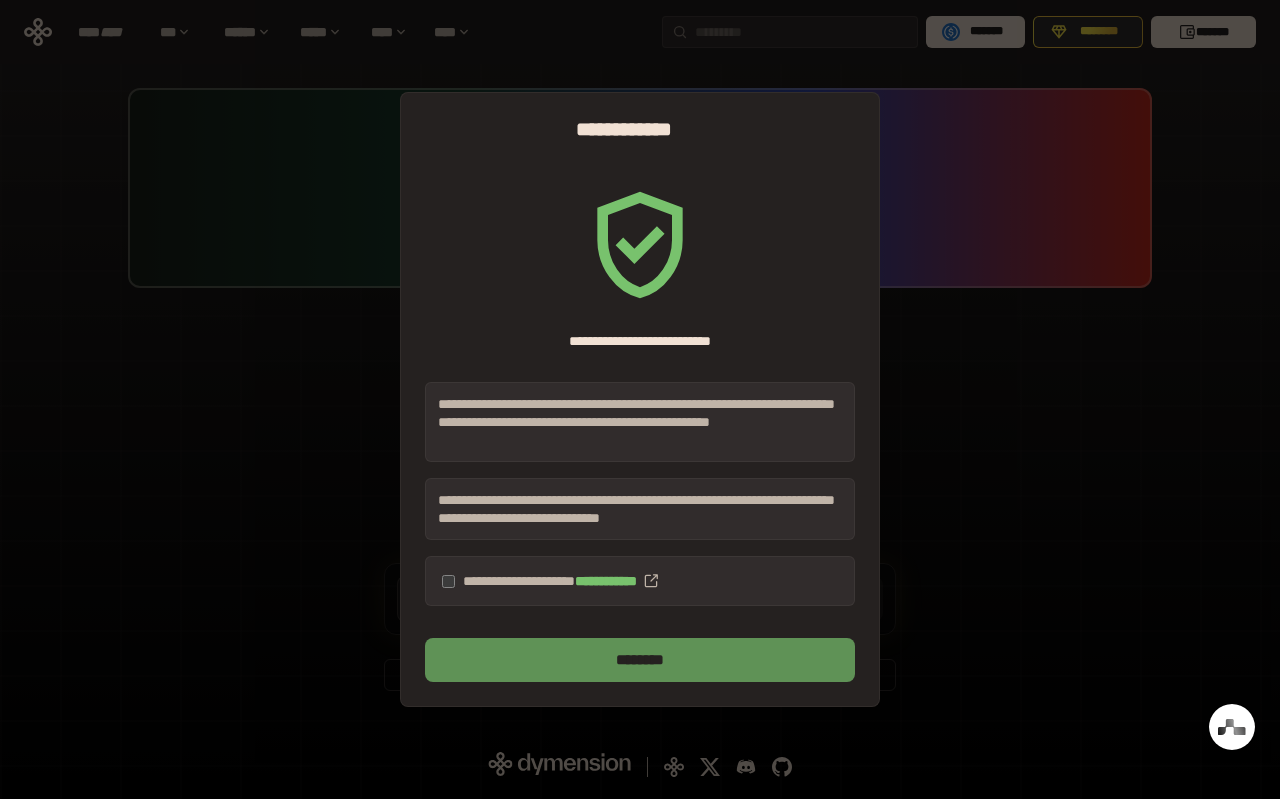 click on "********" at bounding box center [640, 660] 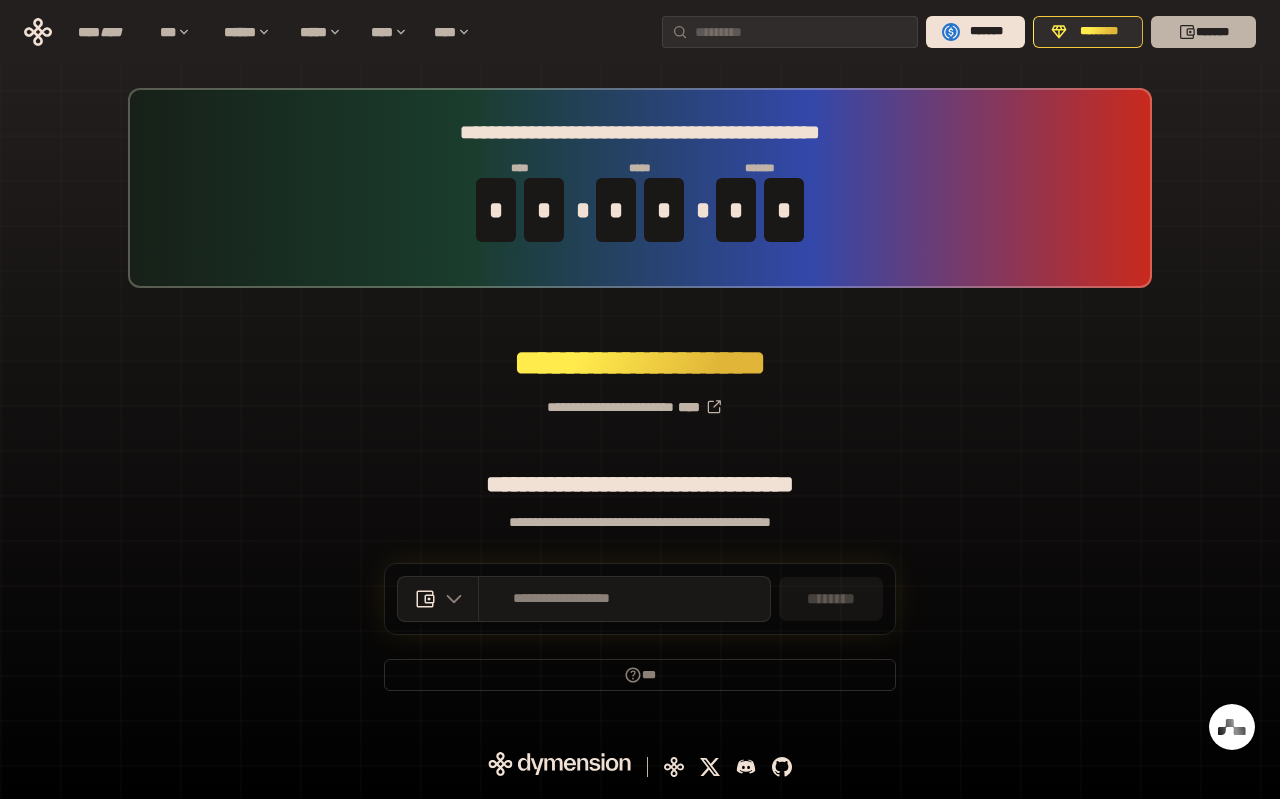 click on "*******" at bounding box center (1203, 32) 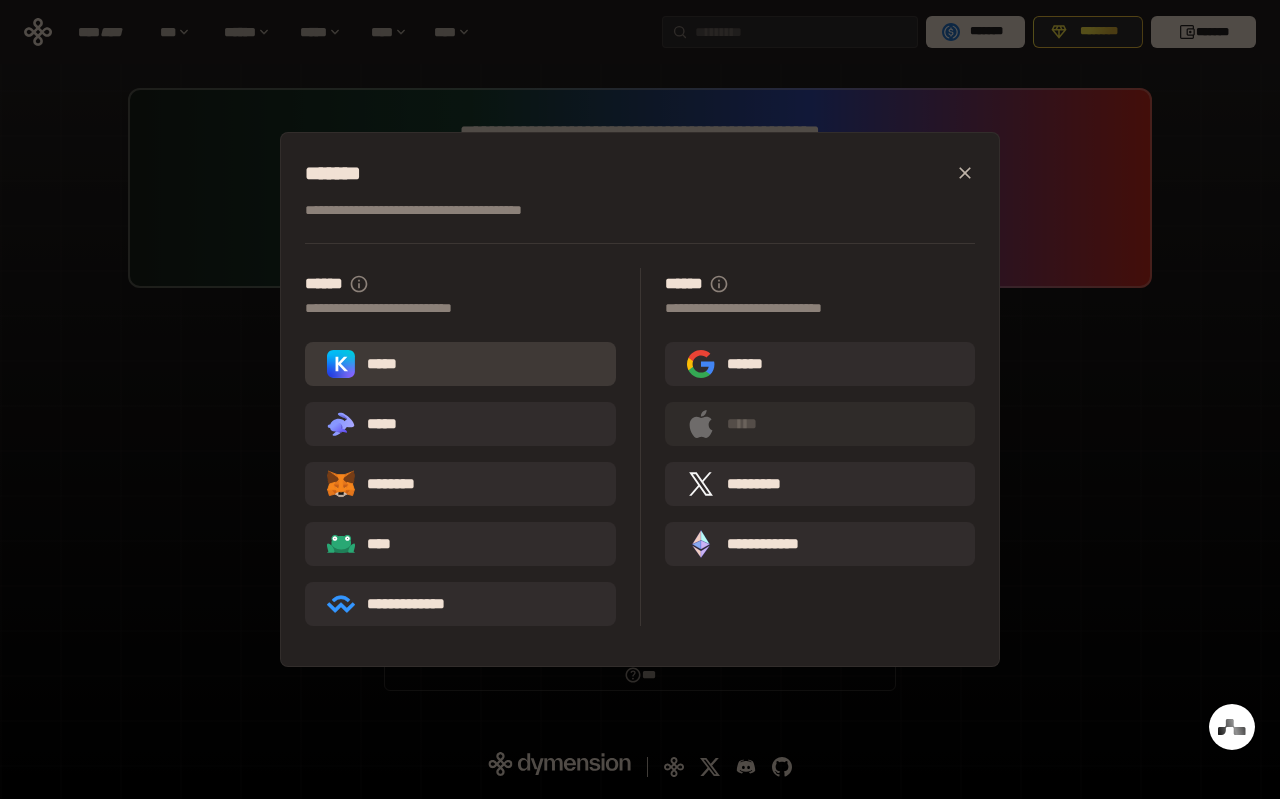 click on "*****" at bounding box center [460, 364] 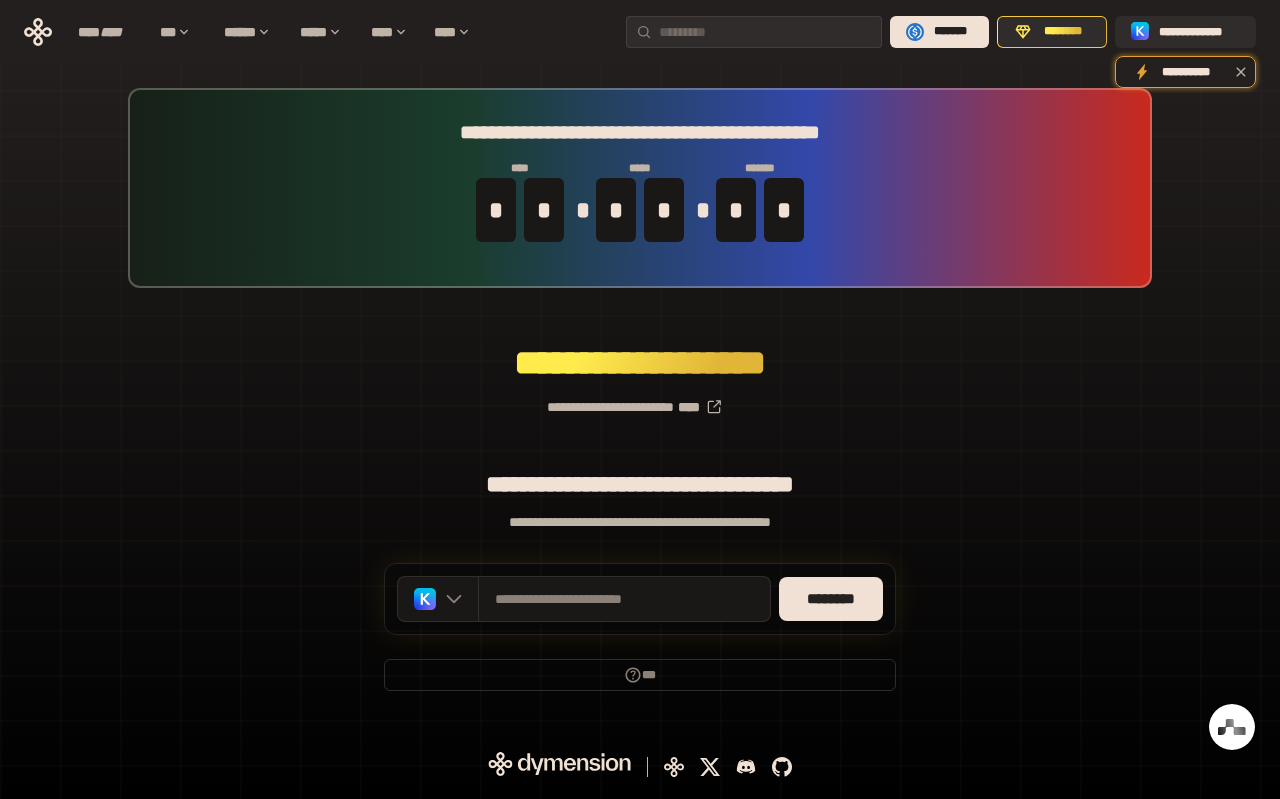 drag, startPoint x: 940, startPoint y: 527, endPoint x: 950, endPoint y: 534, distance: 12.206555 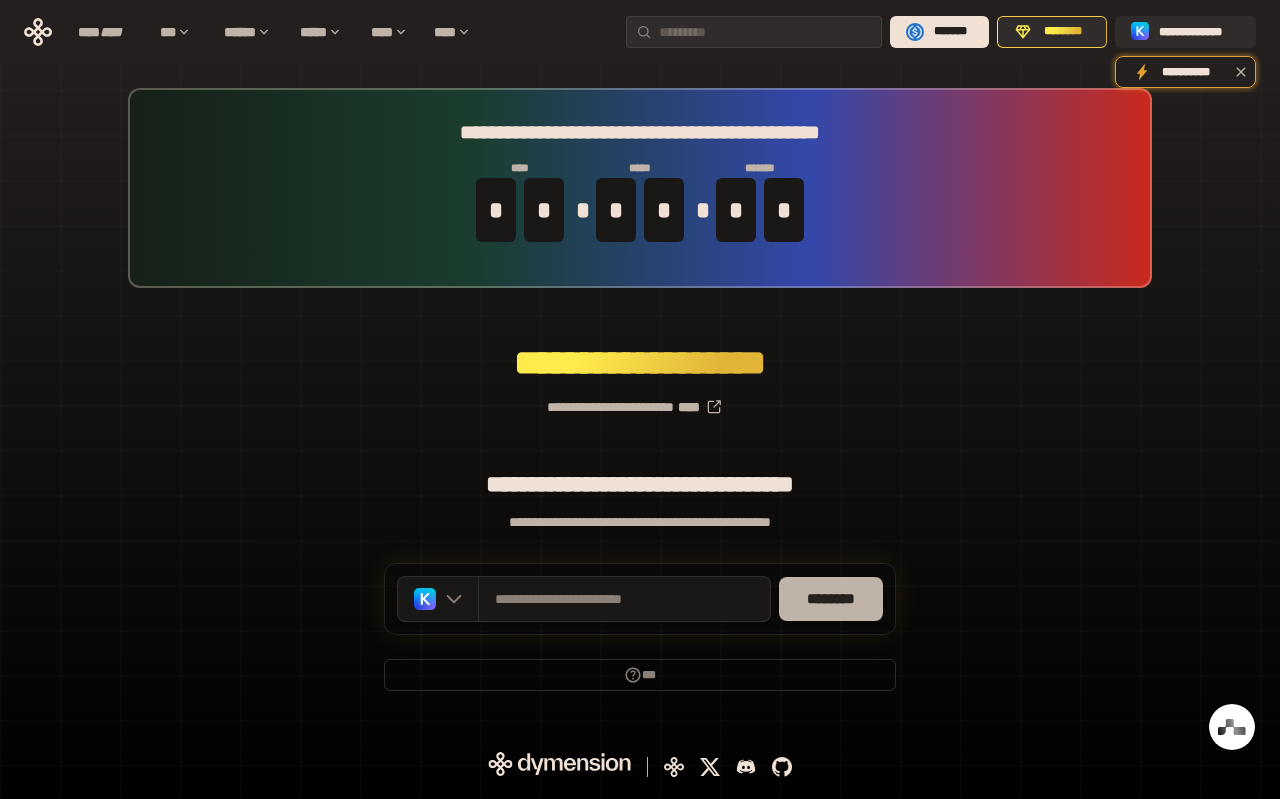 click on "********" at bounding box center [831, 599] 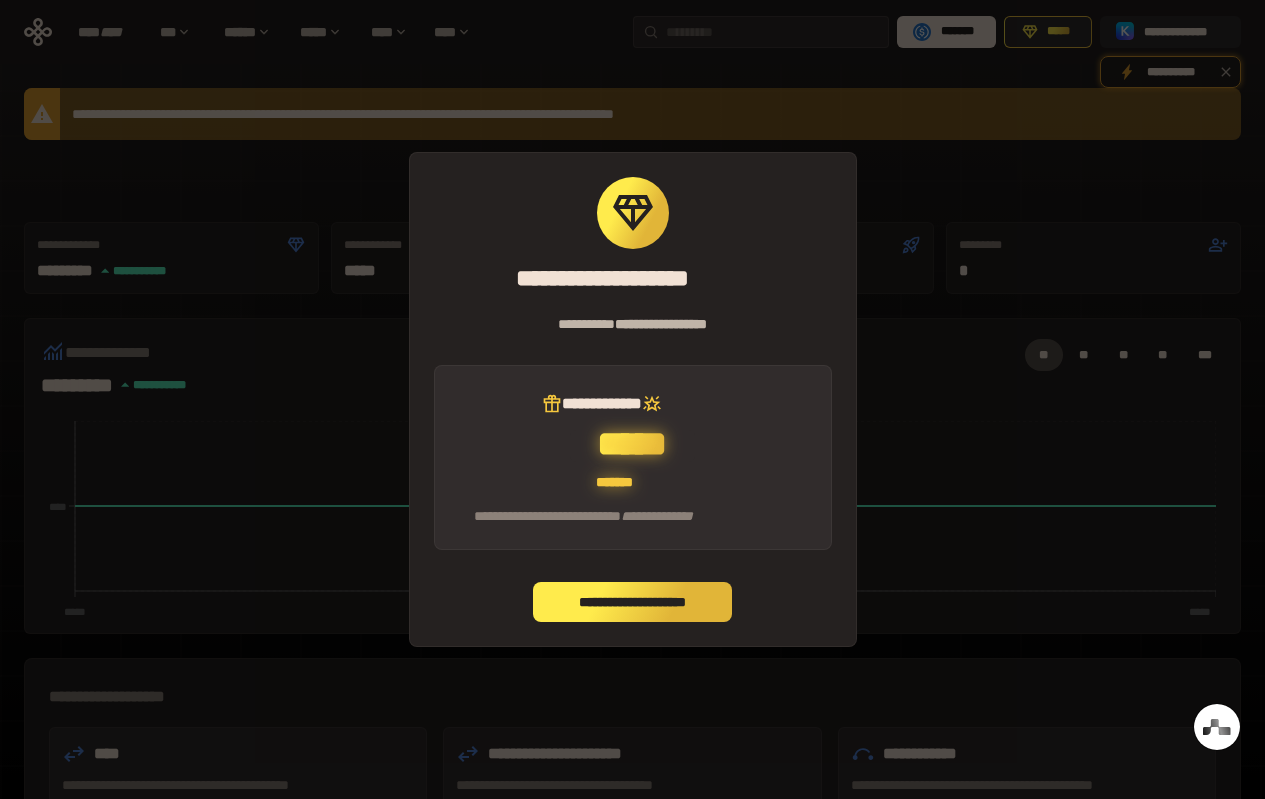 click on "**********" at bounding box center [633, 602] 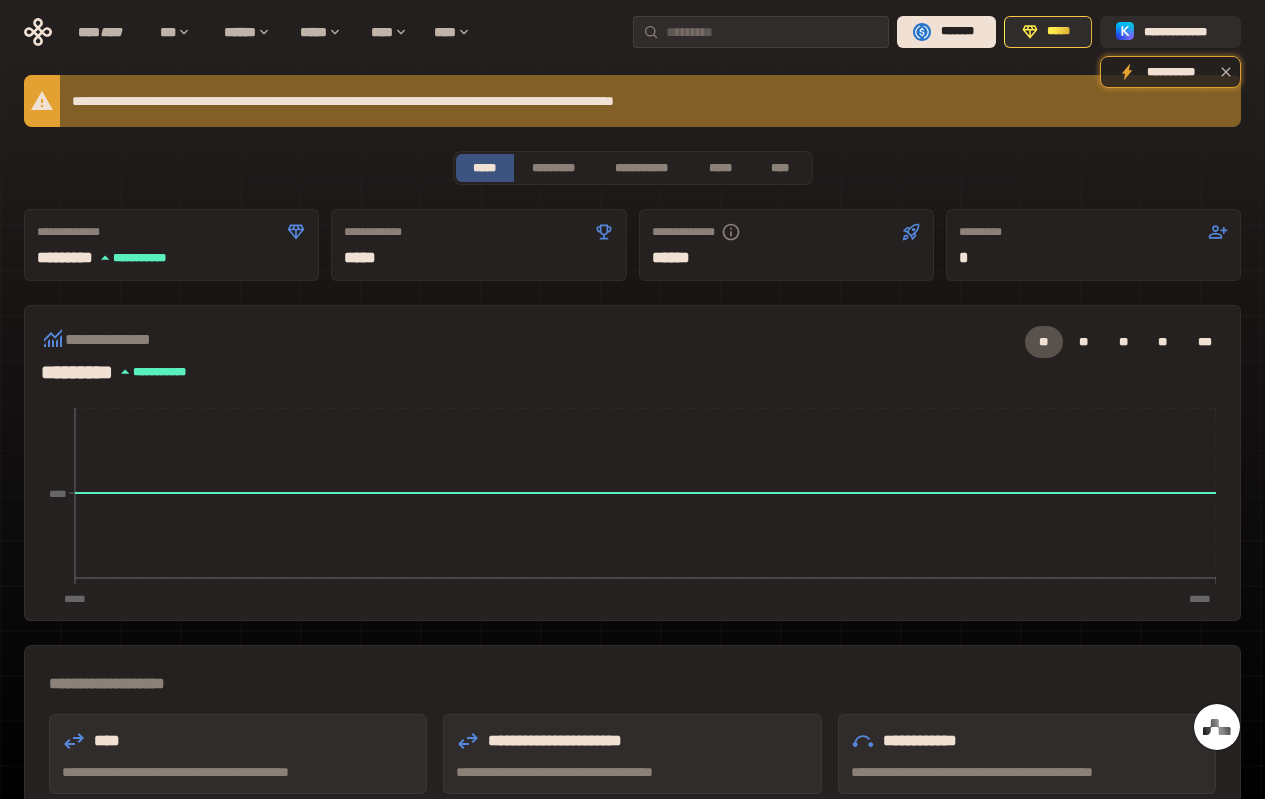 scroll, scrollTop: 0, scrollLeft: 0, axis: both 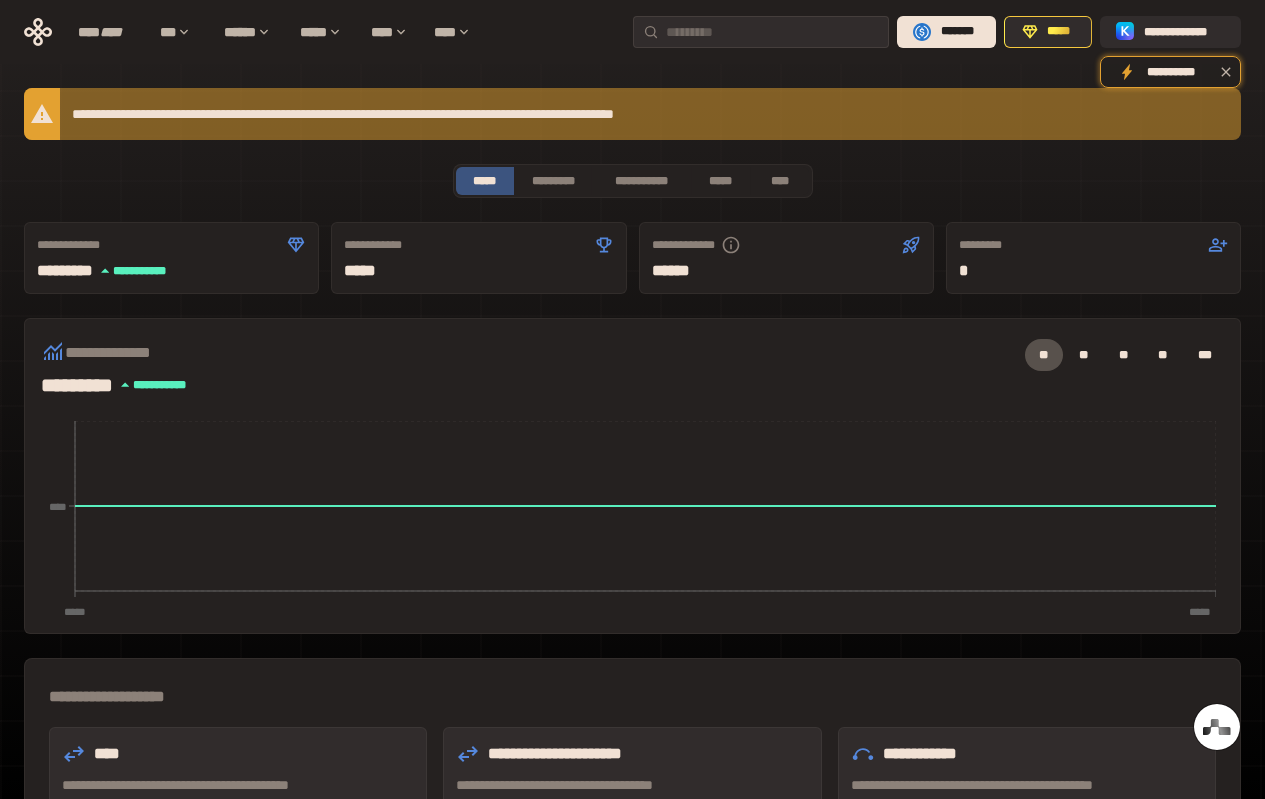 click on "* ****" at bounding box center [478, 271] 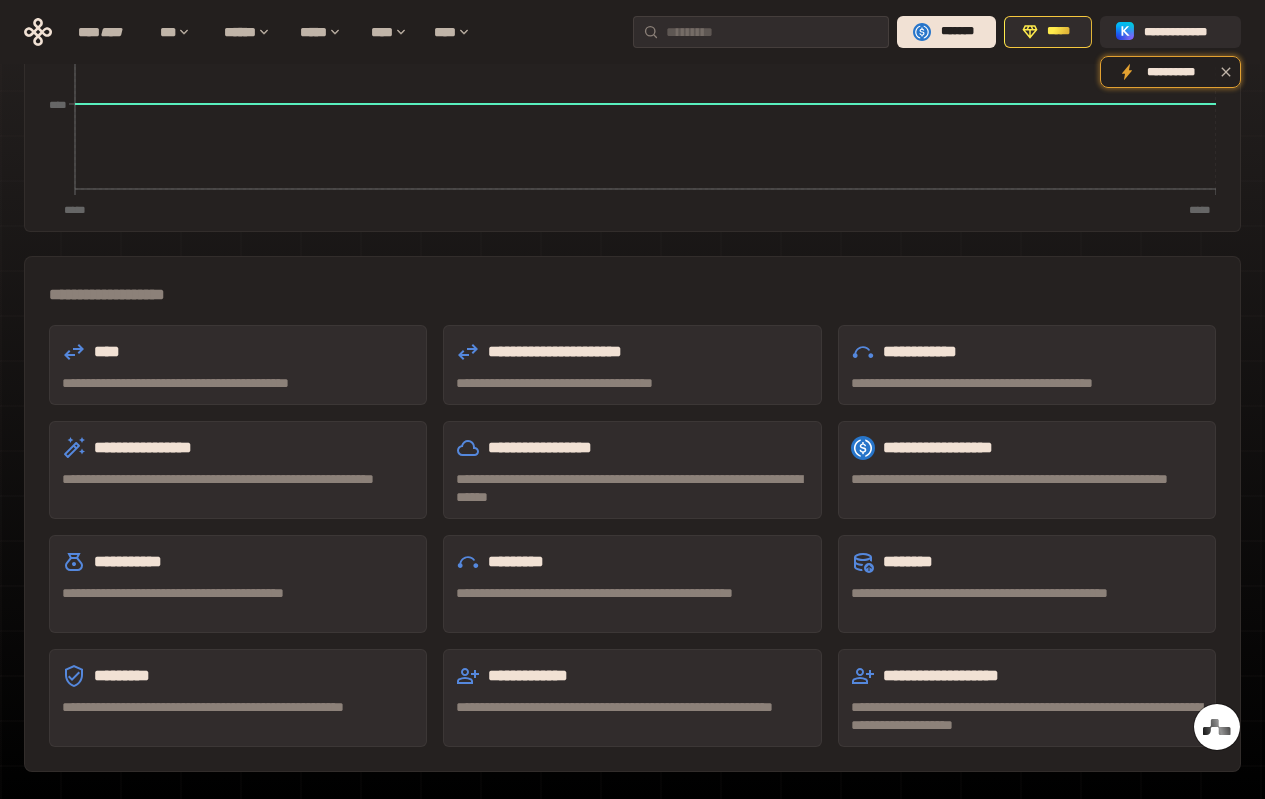 scroll, scrollTop: 404, scrollLeft: 0, axis: vertical 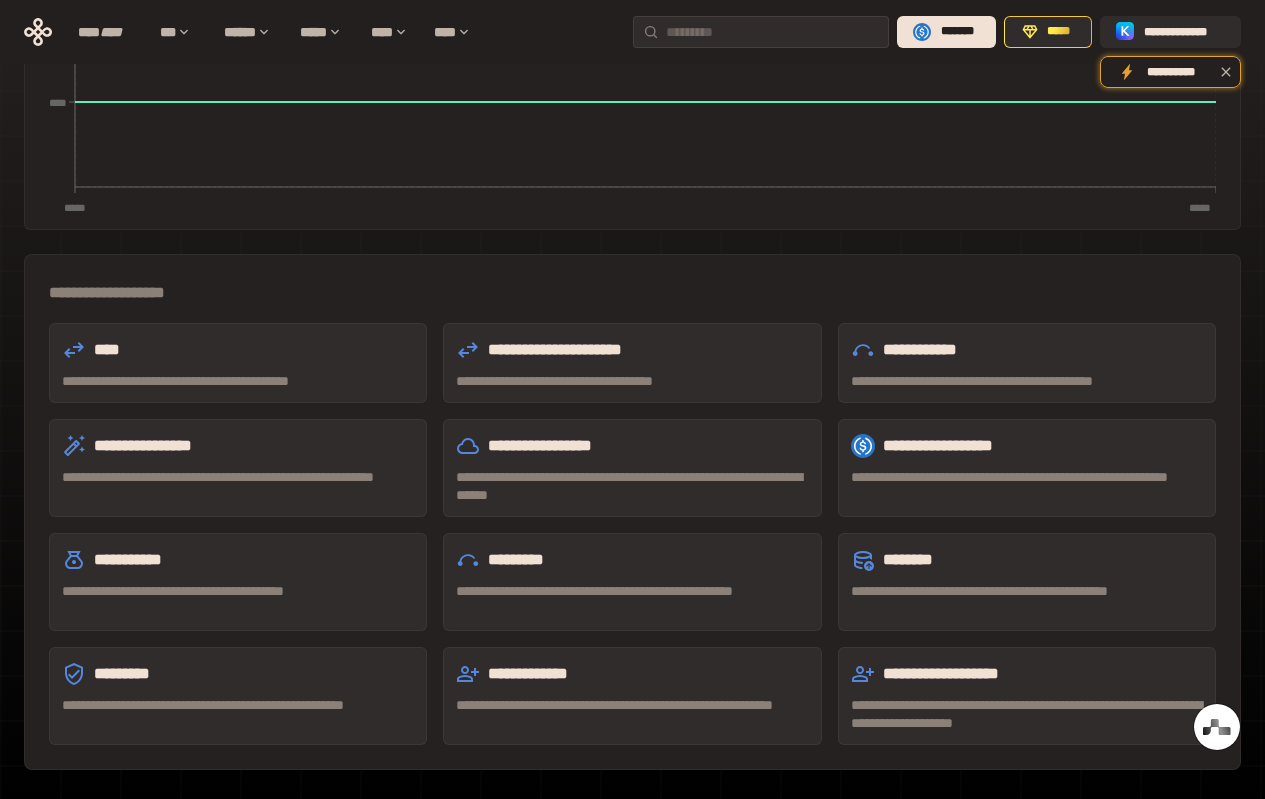 click on "**********" at bounding box center (238, 381) 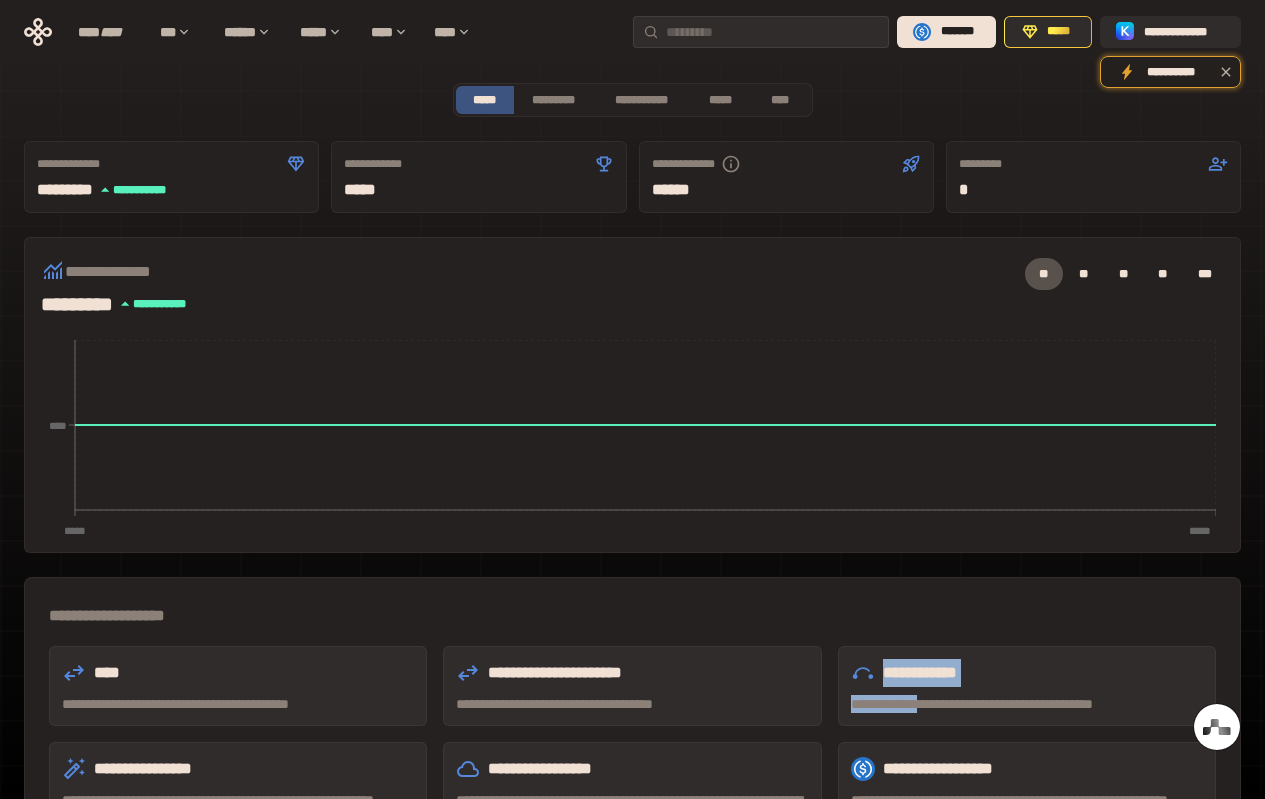 scroll, scrollTop: 0, scrollLeft: 0, axis: both 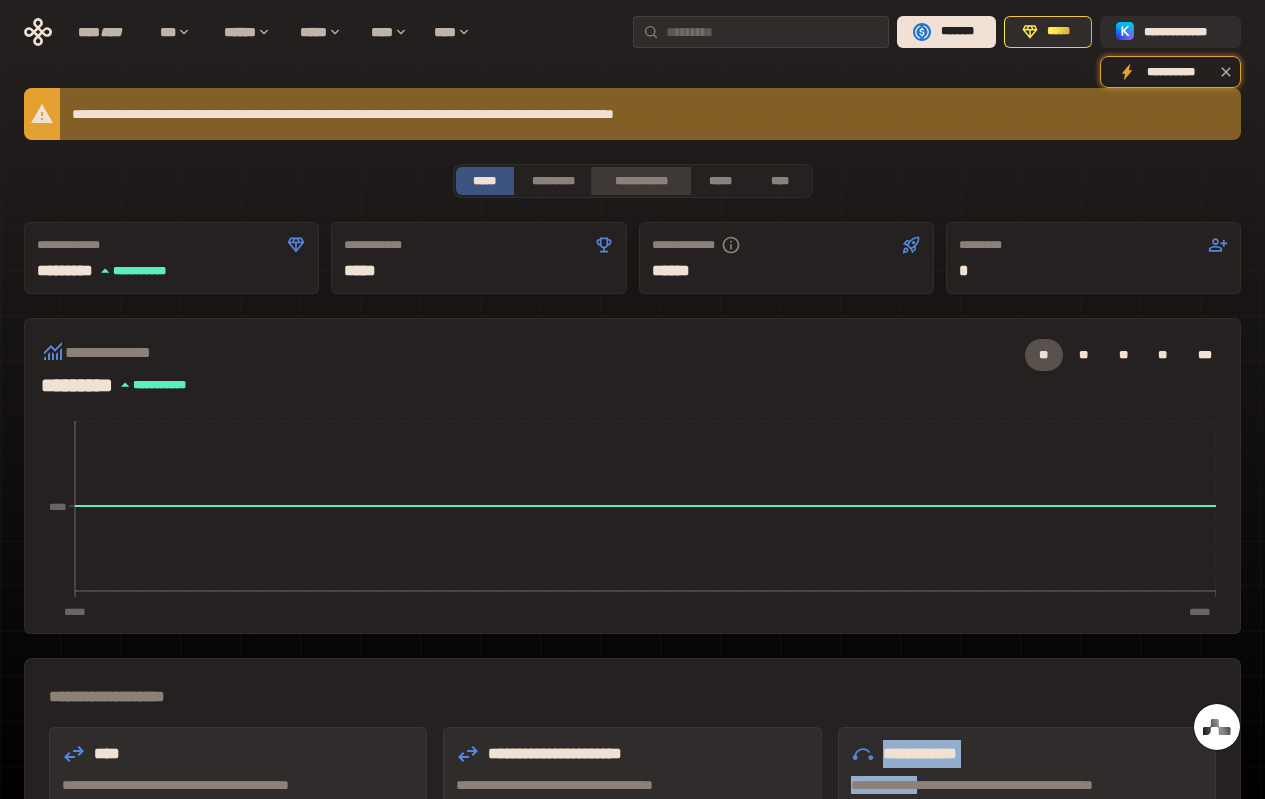 click on "**********" at bounding box center [640, 181] 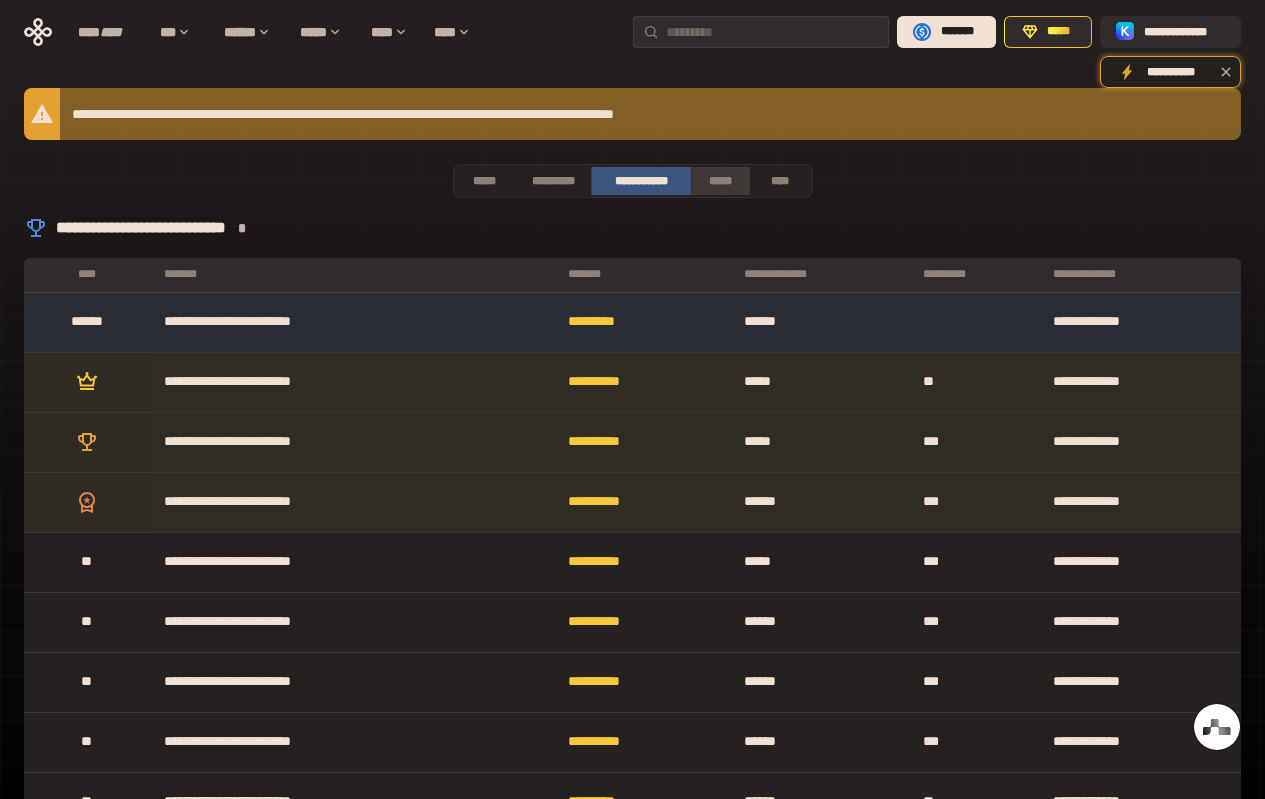 click on "*****" at bounding box center [720, 181] 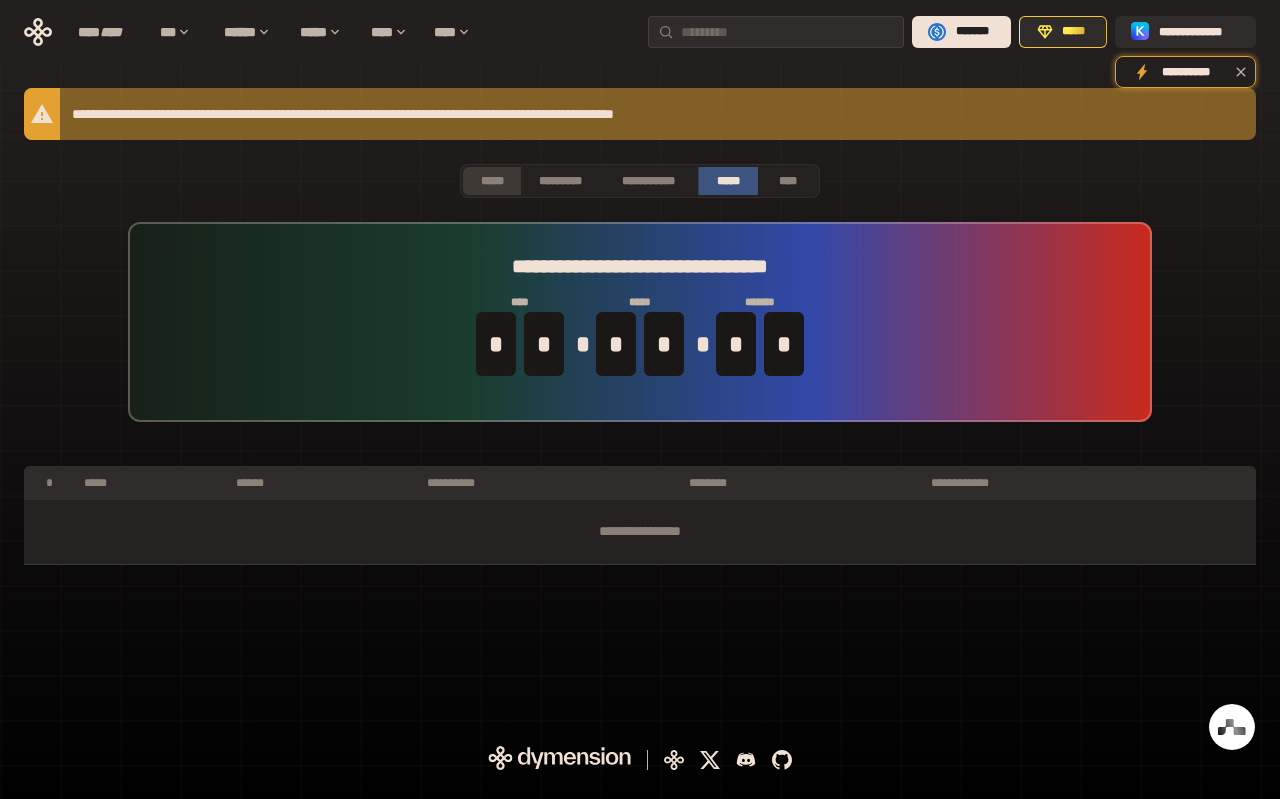 click on "*****" at bounding box center [492, 181] 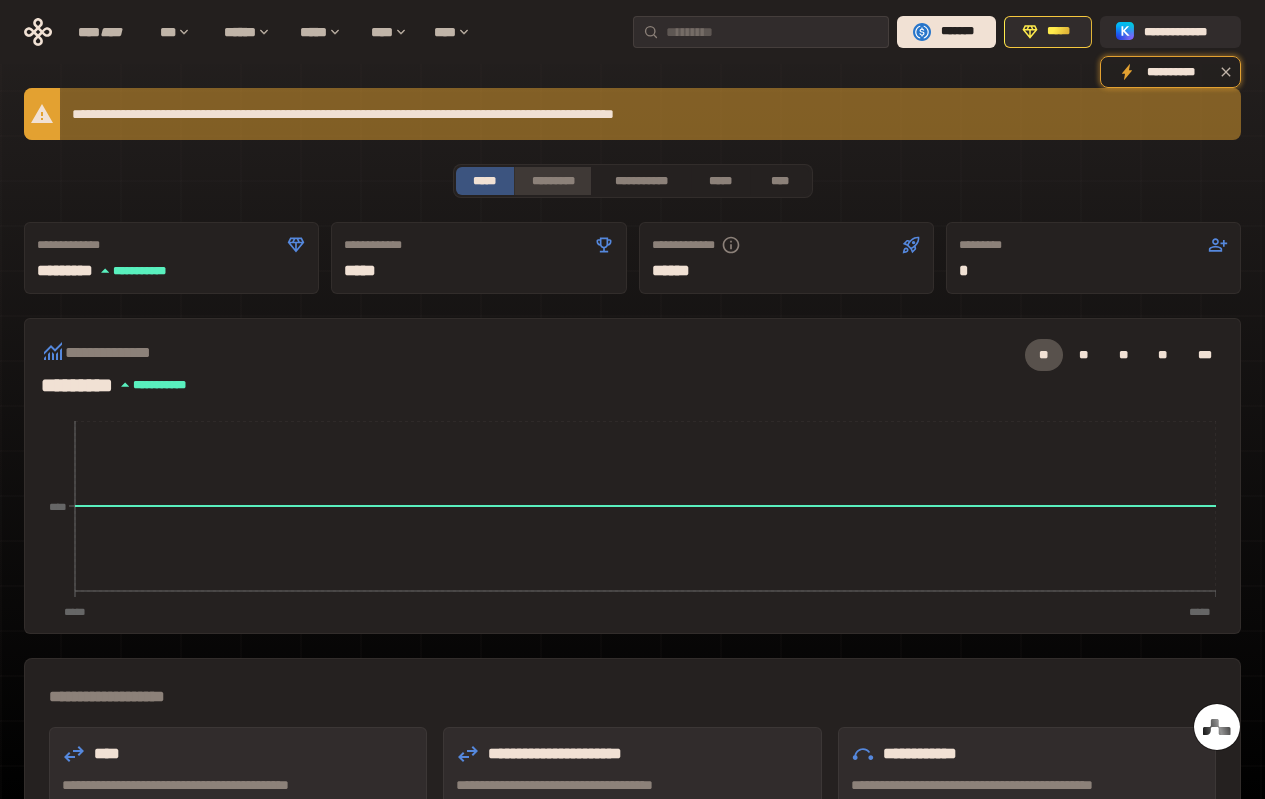 click on "*********" at bounding box center (552, 181) 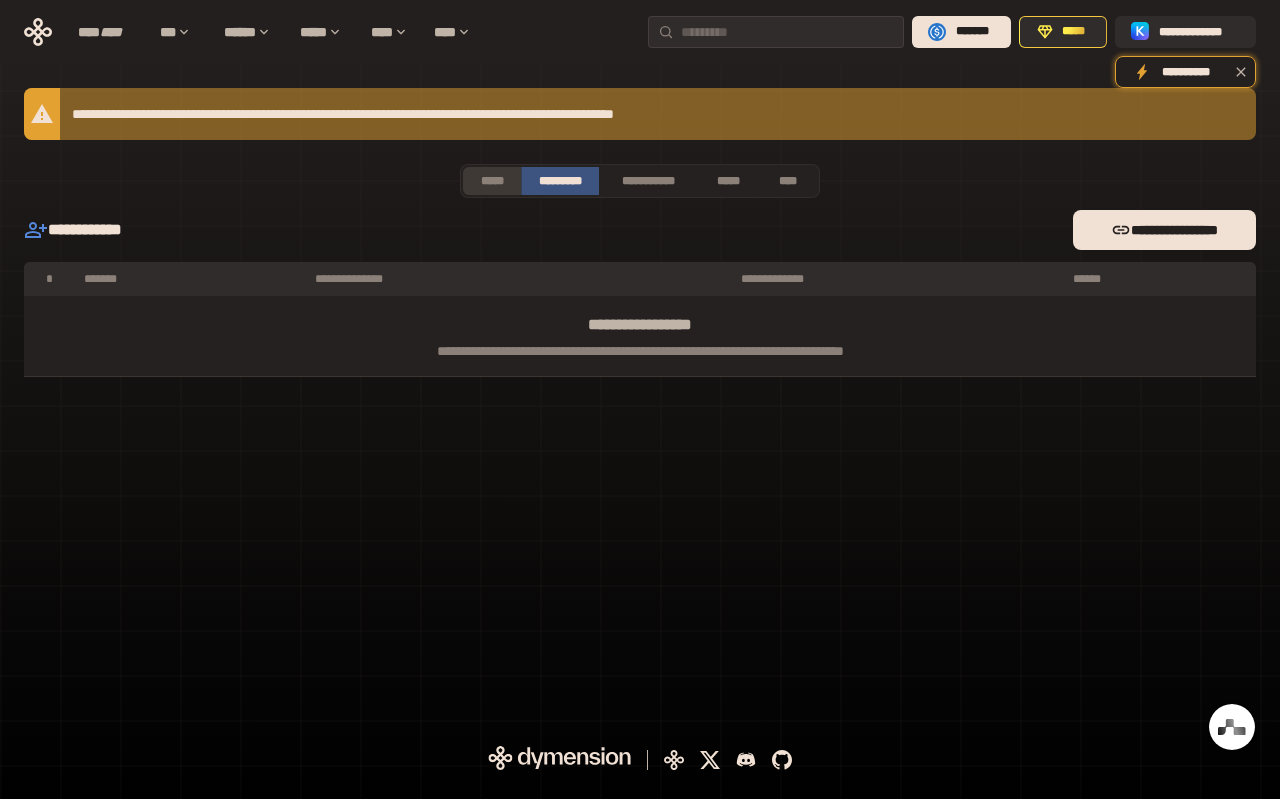 click on "*****" at bounding box center (492, 181) 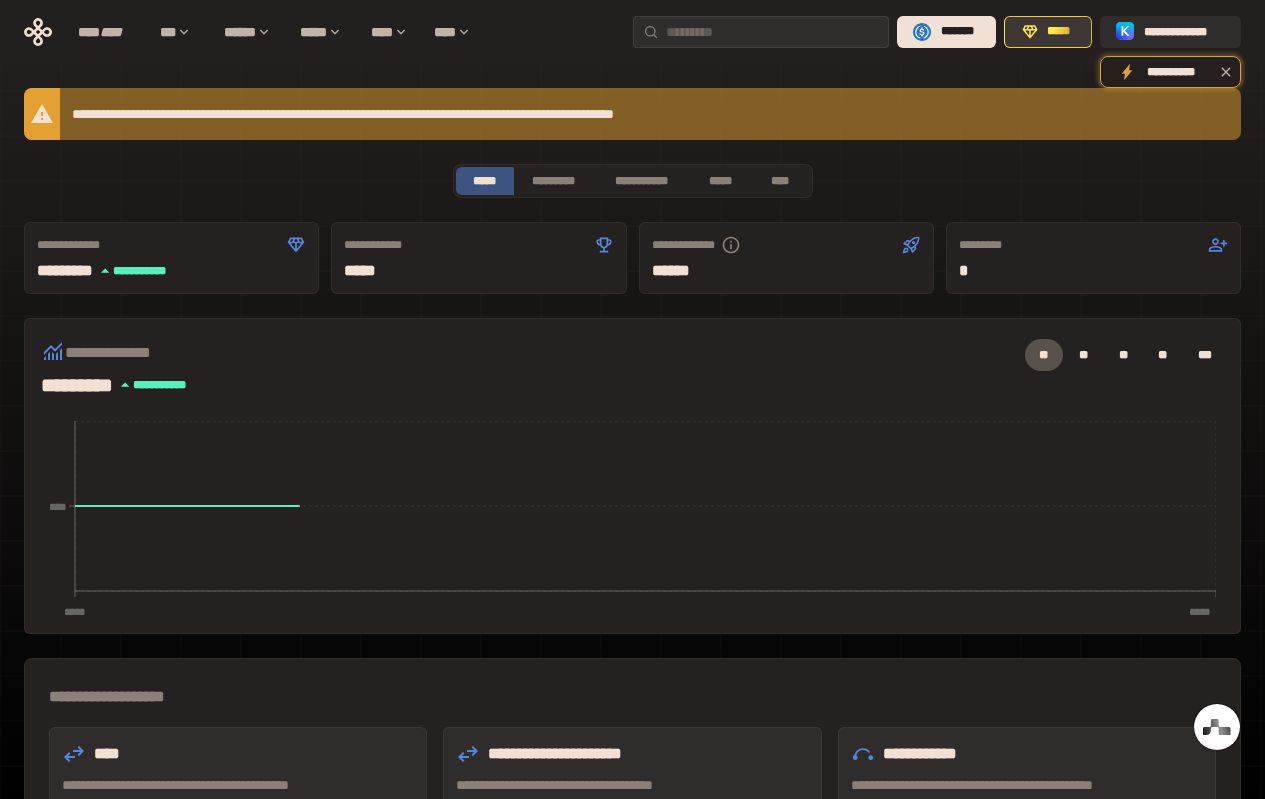 click on "*****" at bounding box center [1048, 32] 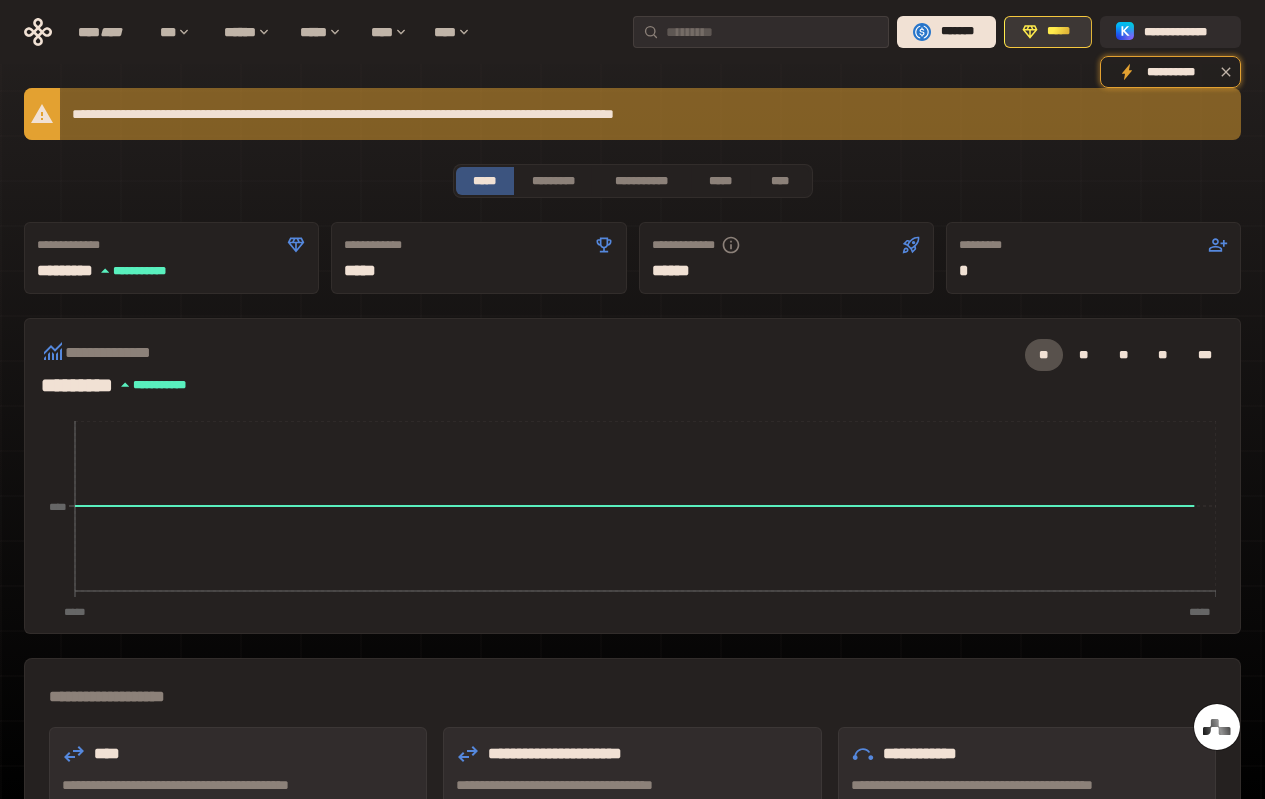 click on "*****" at bounding box center (1048, 32) 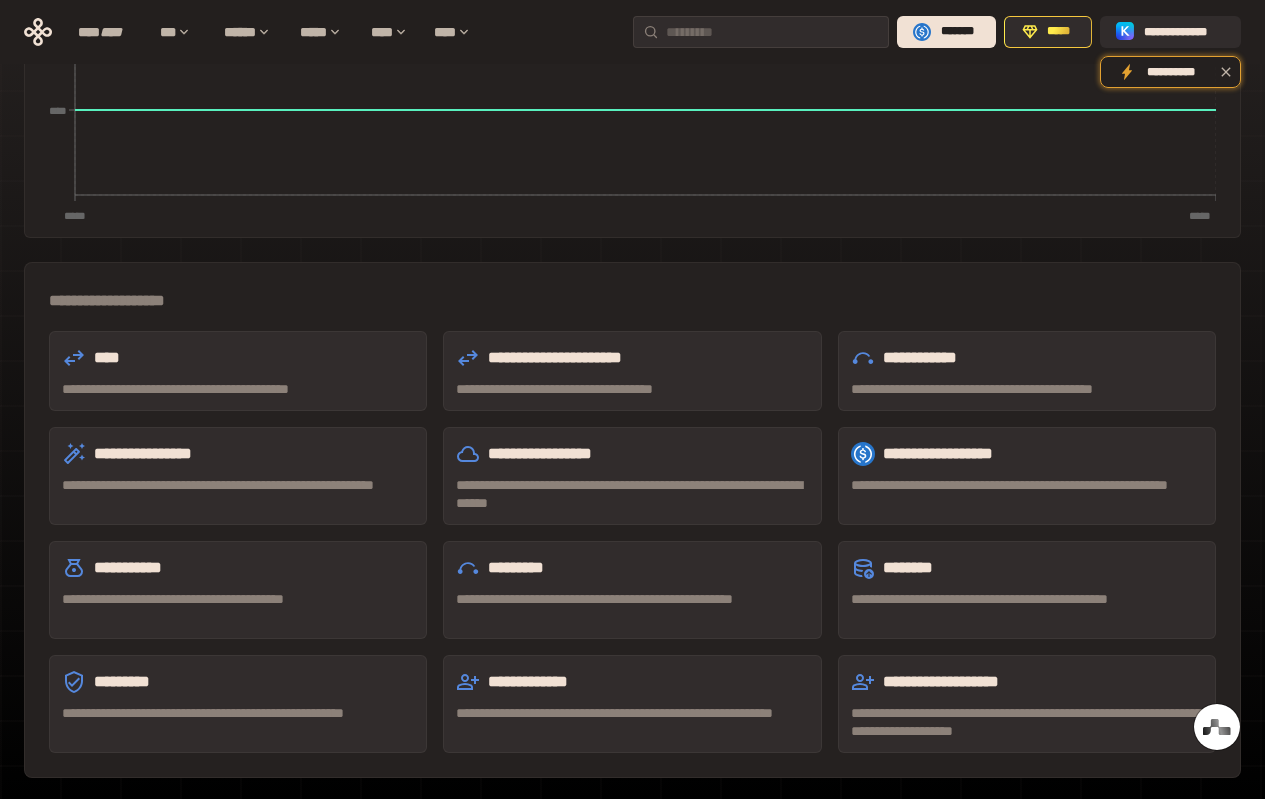 scroll, scrollTop: 467, scrollLeft: 0, axis: vertical 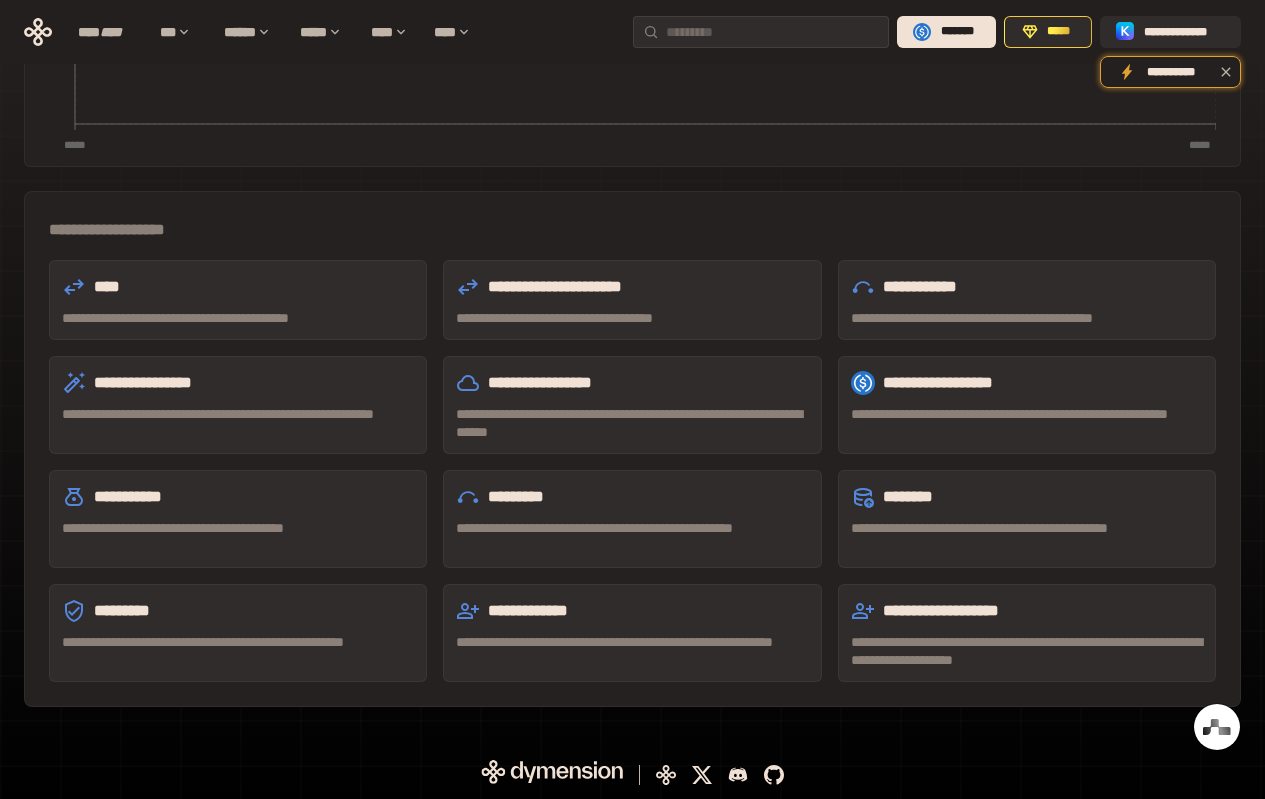 click on "**********" at bounding box center (632, 423) 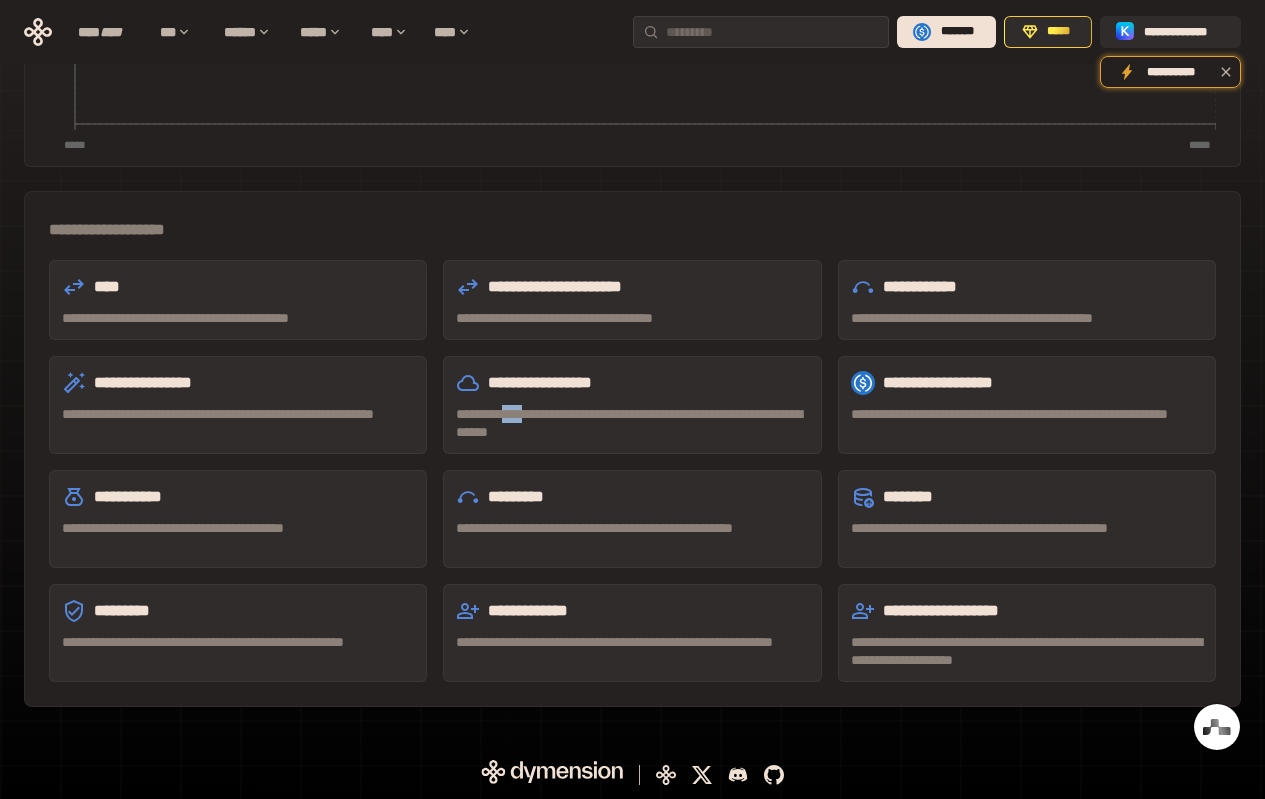 click on "**********" at bounding box center (632, 423) 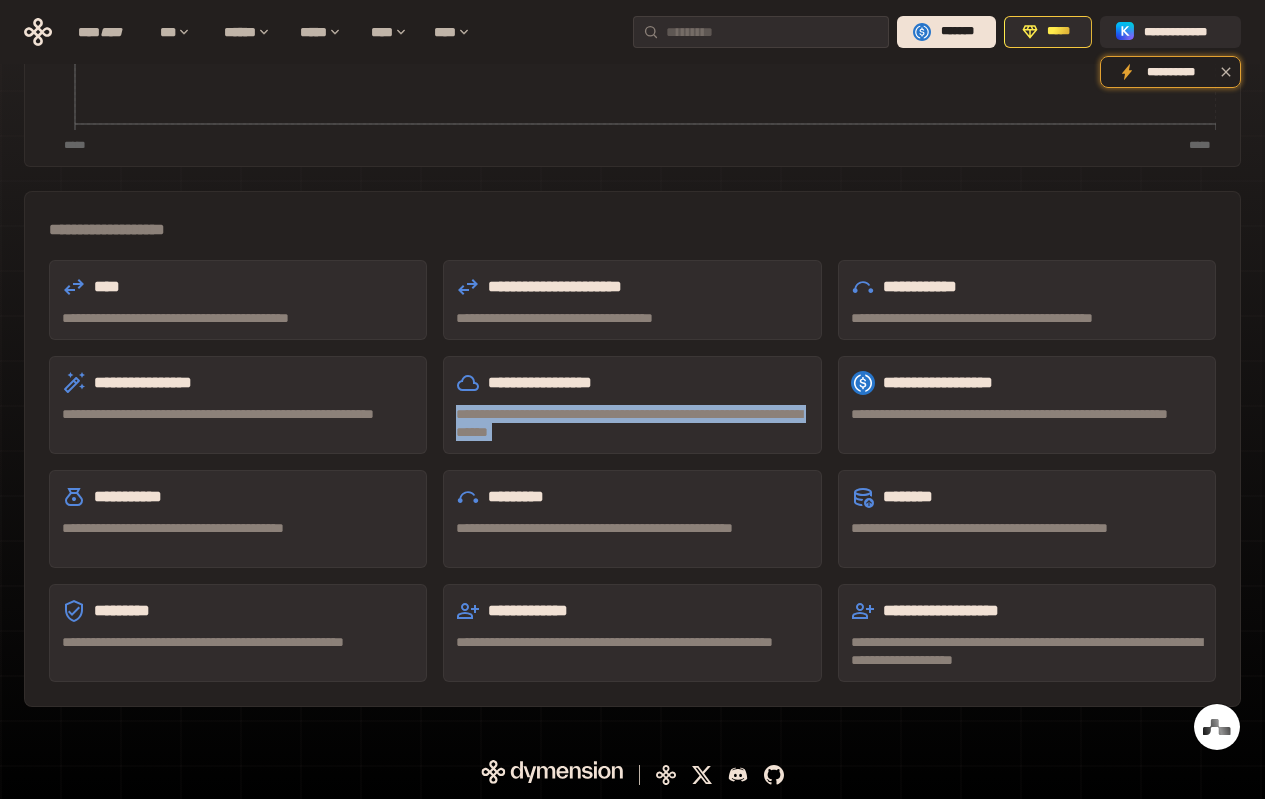 click on "**********" at bounding box center (632, 423) 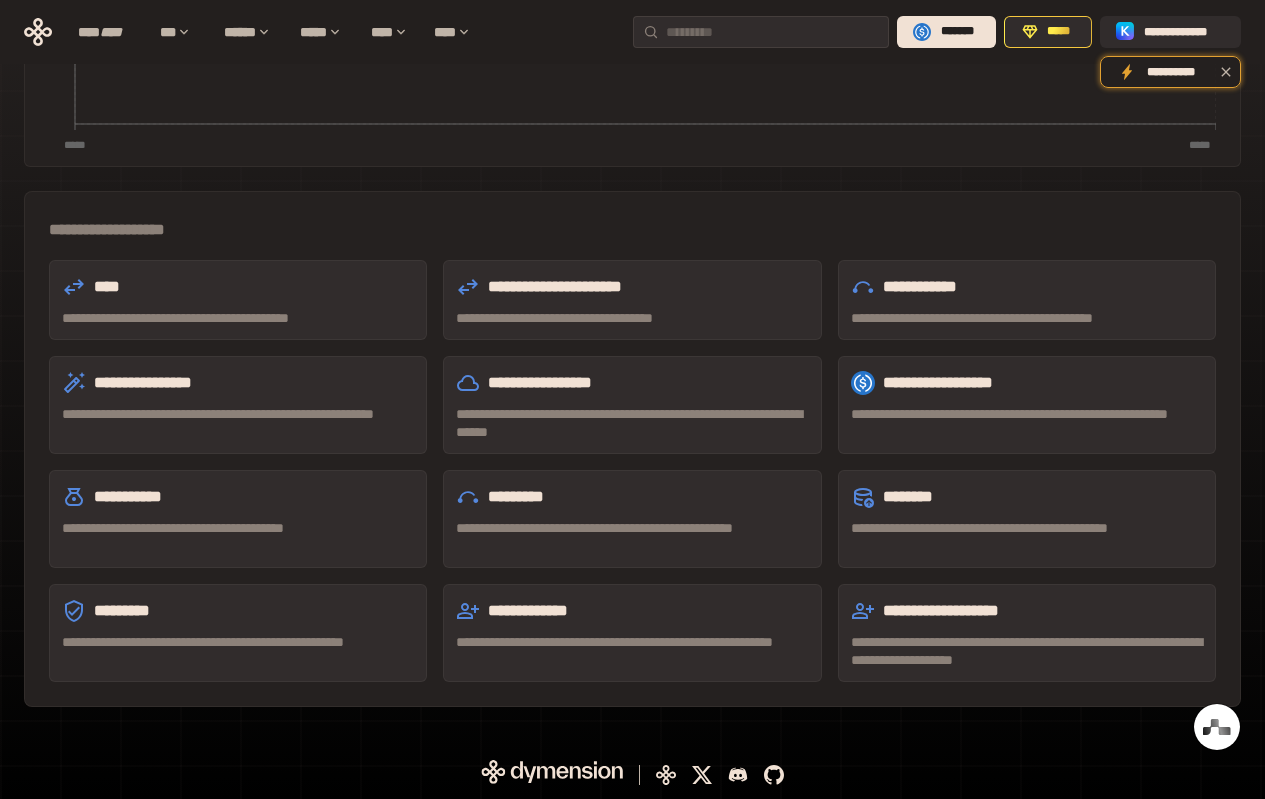 click on "**********" at bounding box center [632, 471] 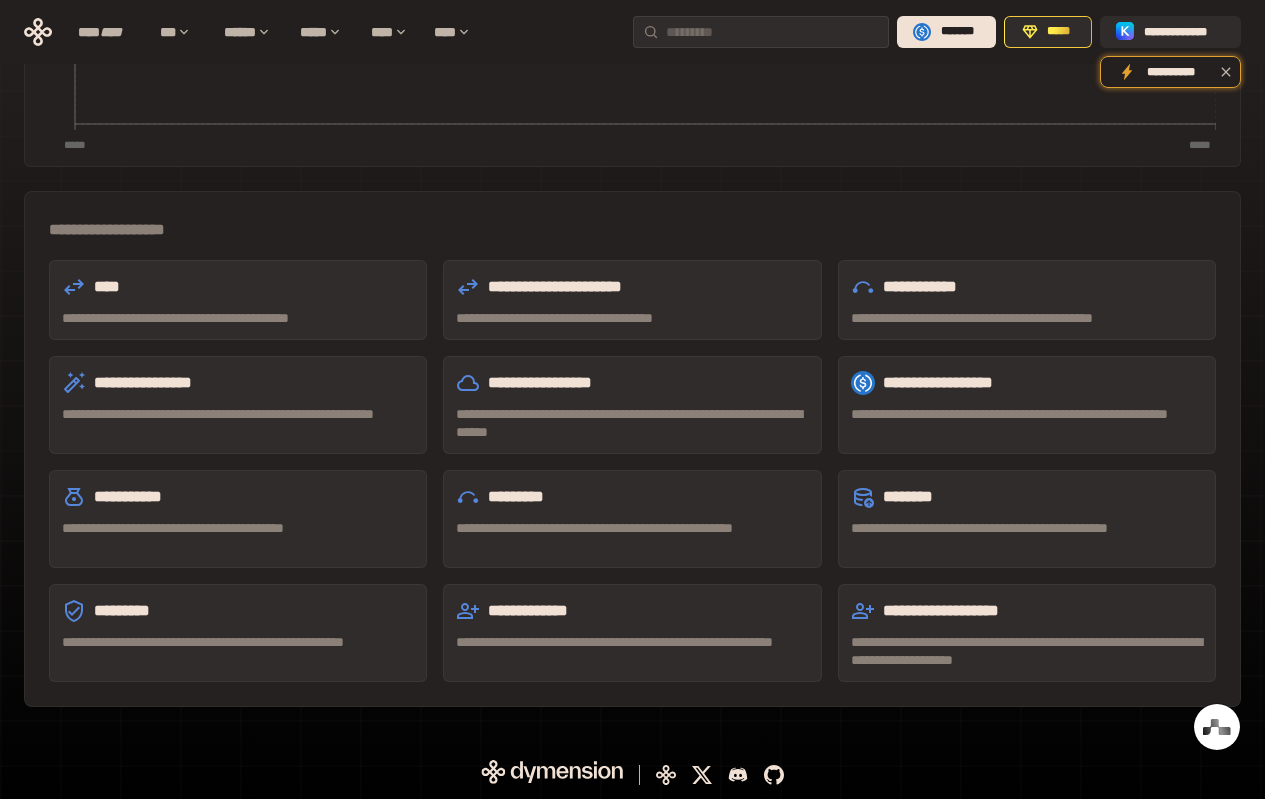 click on "**********" at bounding box center [238, 300] 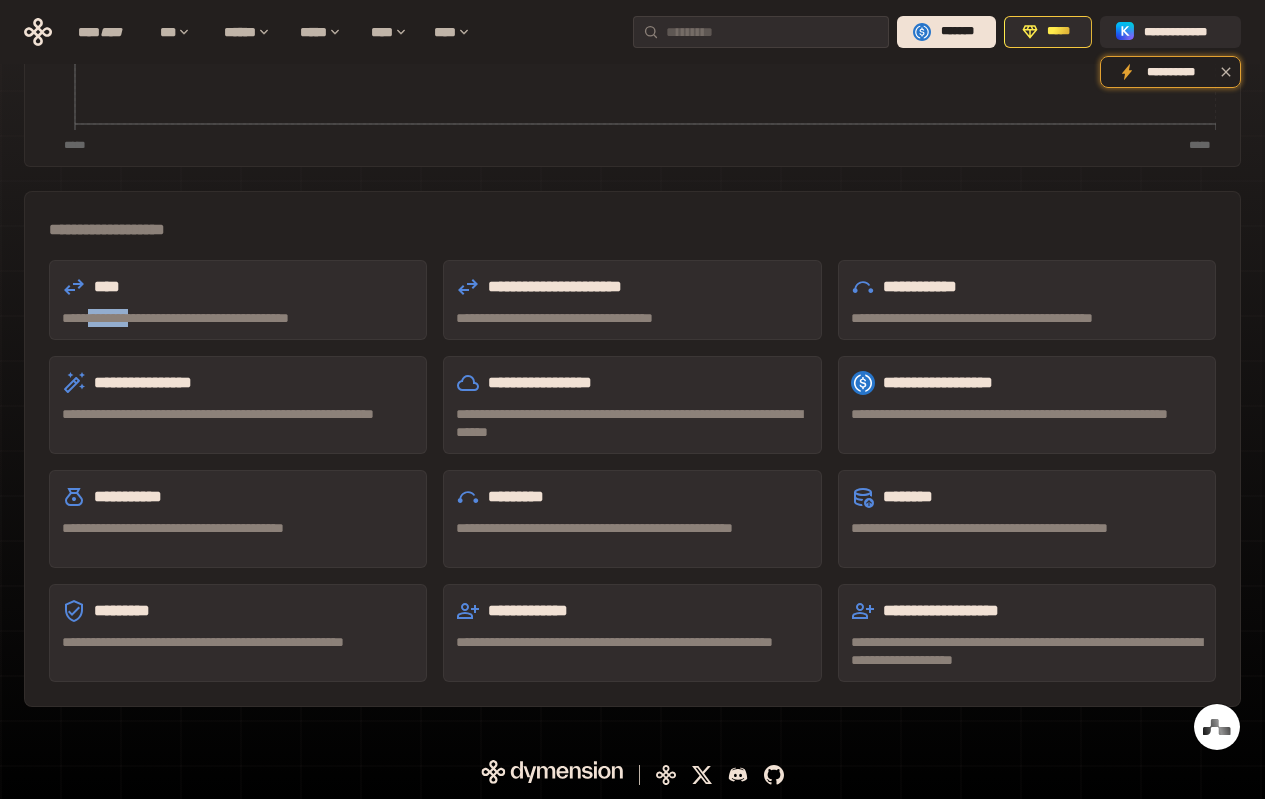 click on "**********" at bounding box center [238, 300] 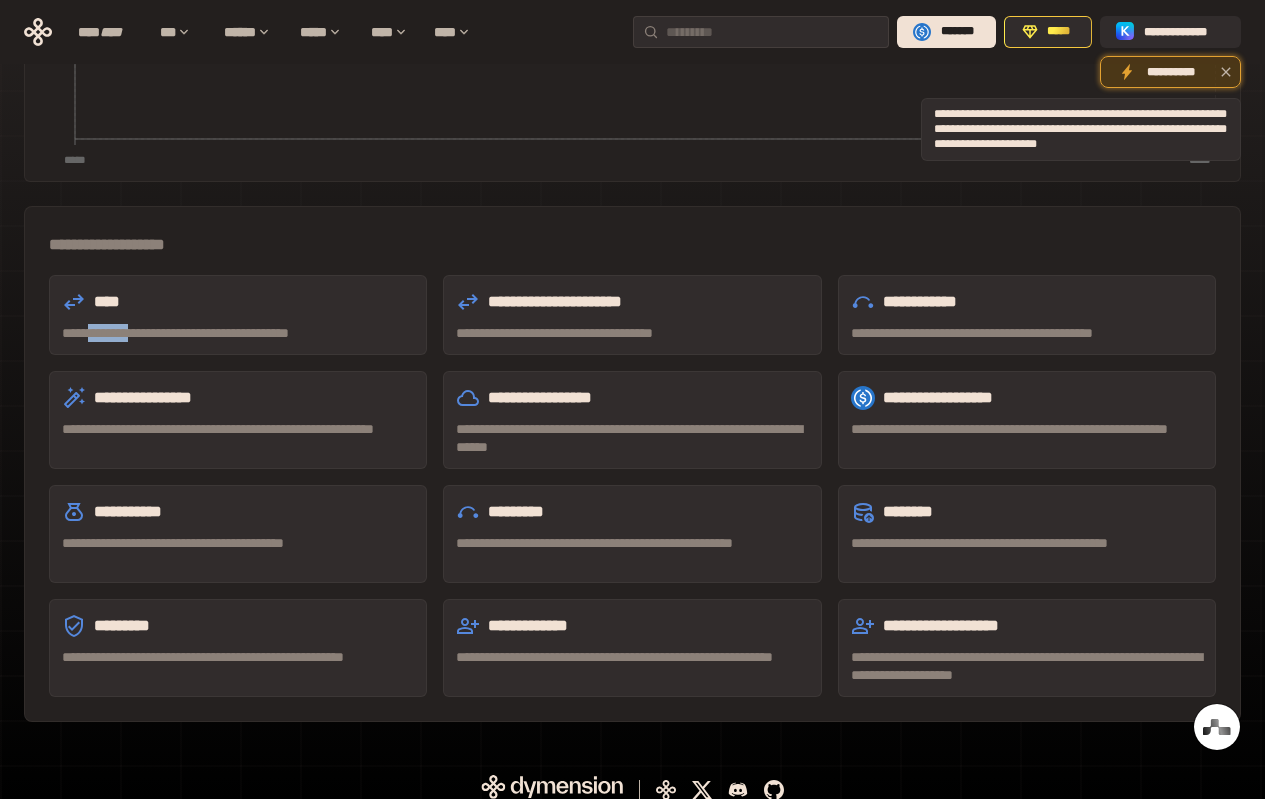 click 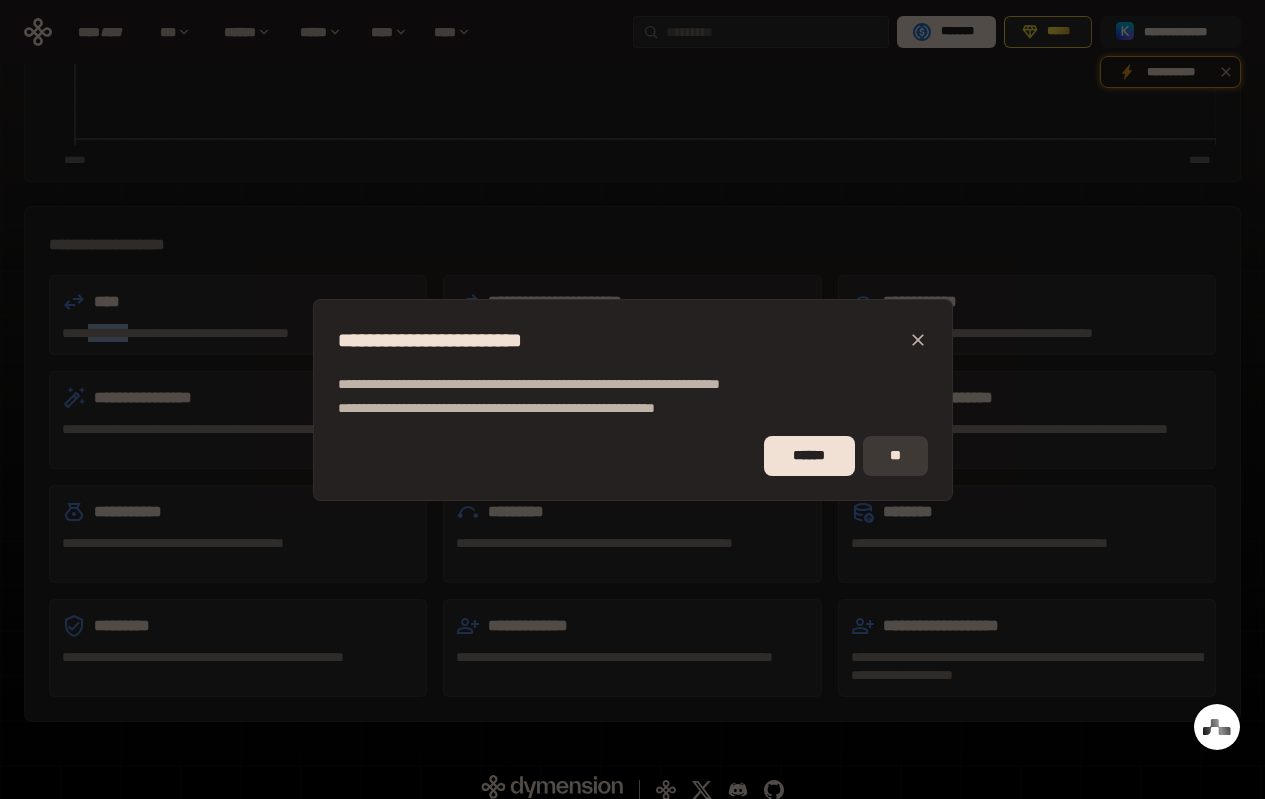 drag, startPoint x: 815, startPoint y: 449, endPoint x: 925, endPoint y: 447, distance: 110.01818 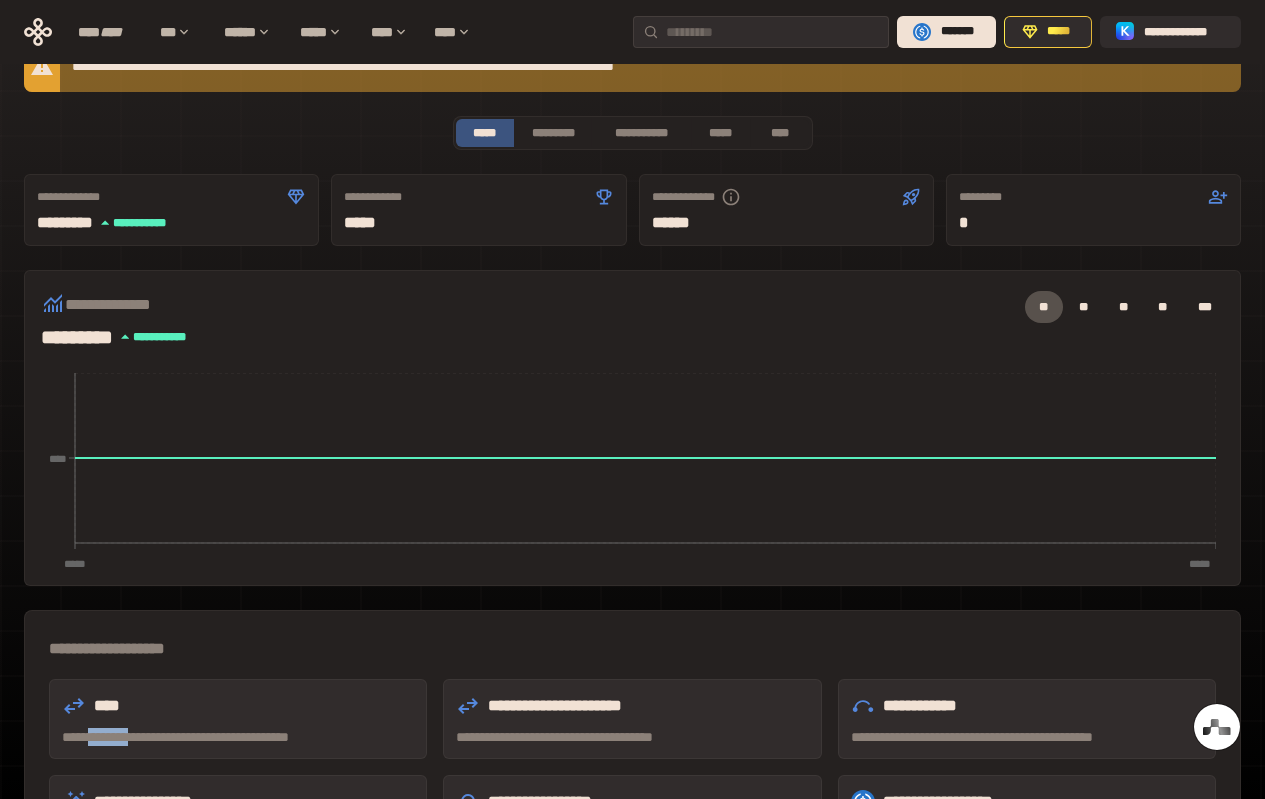 scroll, scrollTop: 0, scrollLeft: 0, axis: both 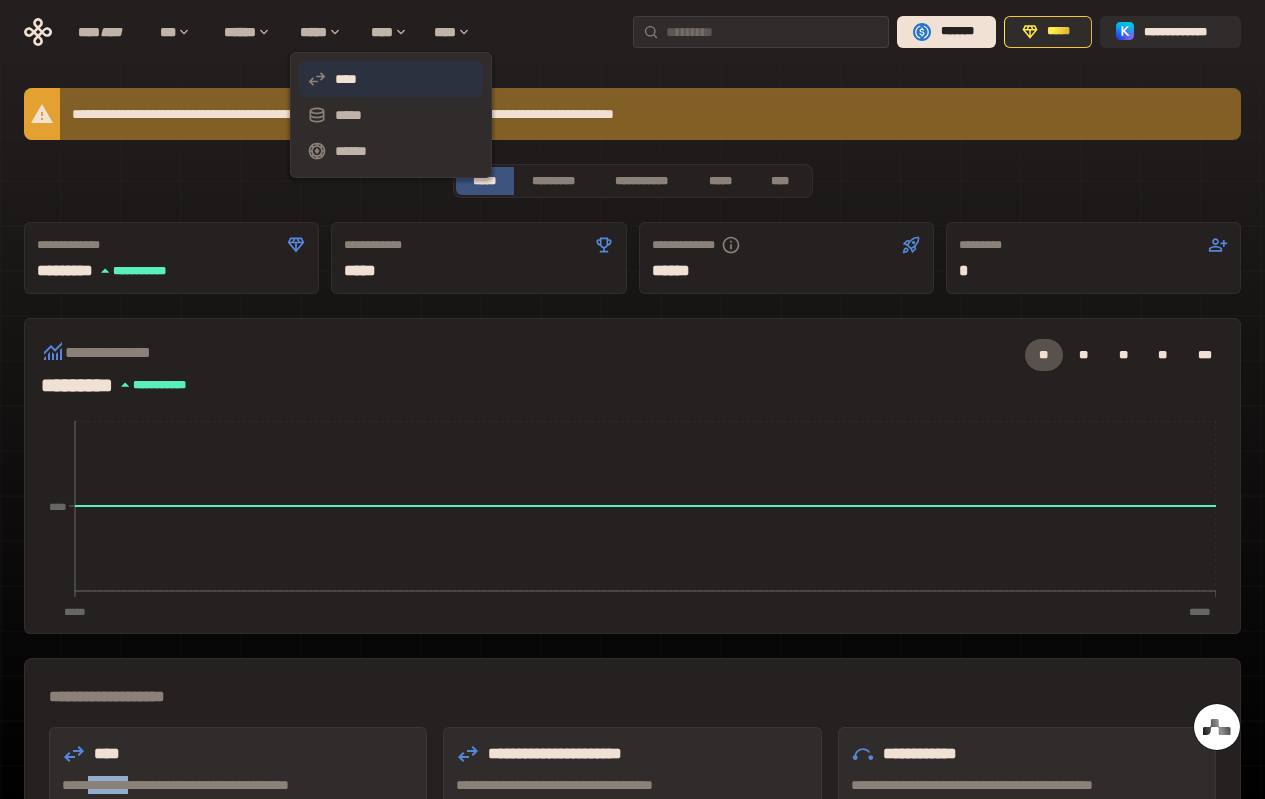 click on "****" at bounding box center [391, 79] 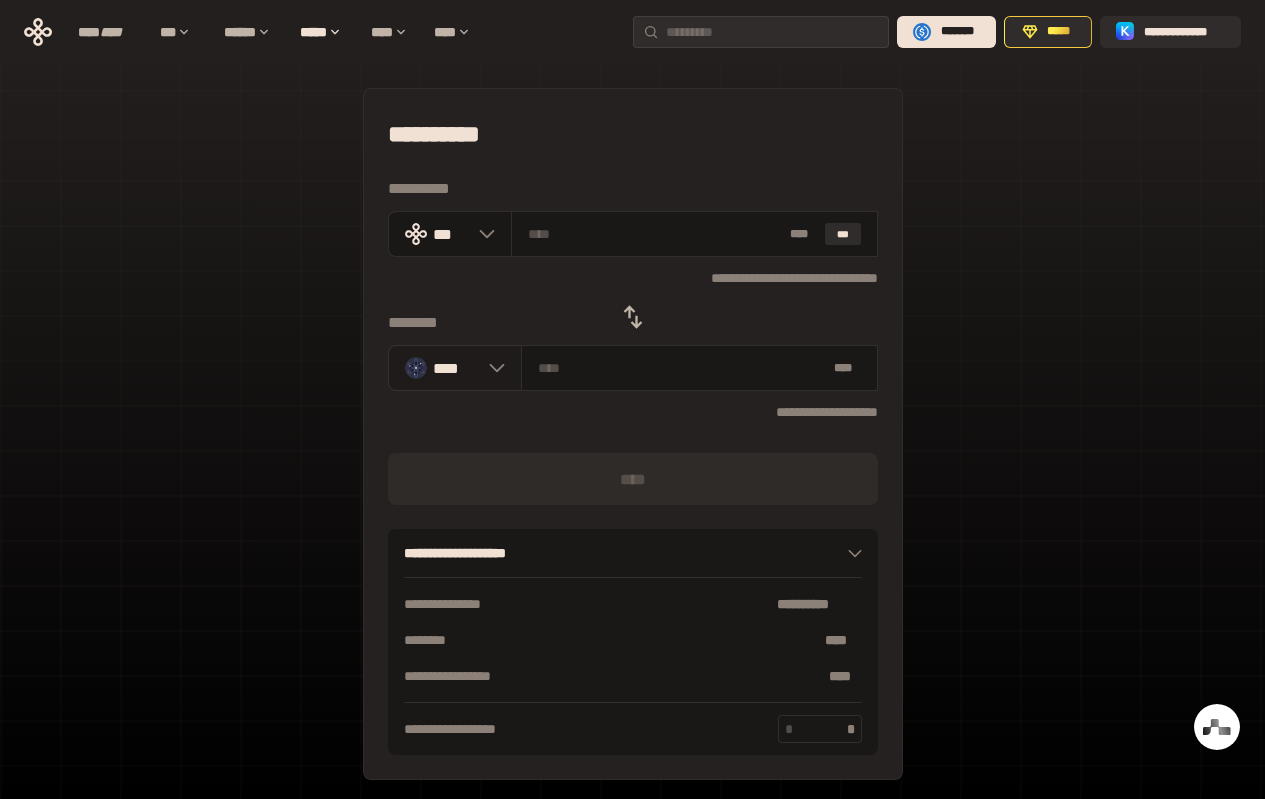 click on "****" at bounding box center [455, 368] 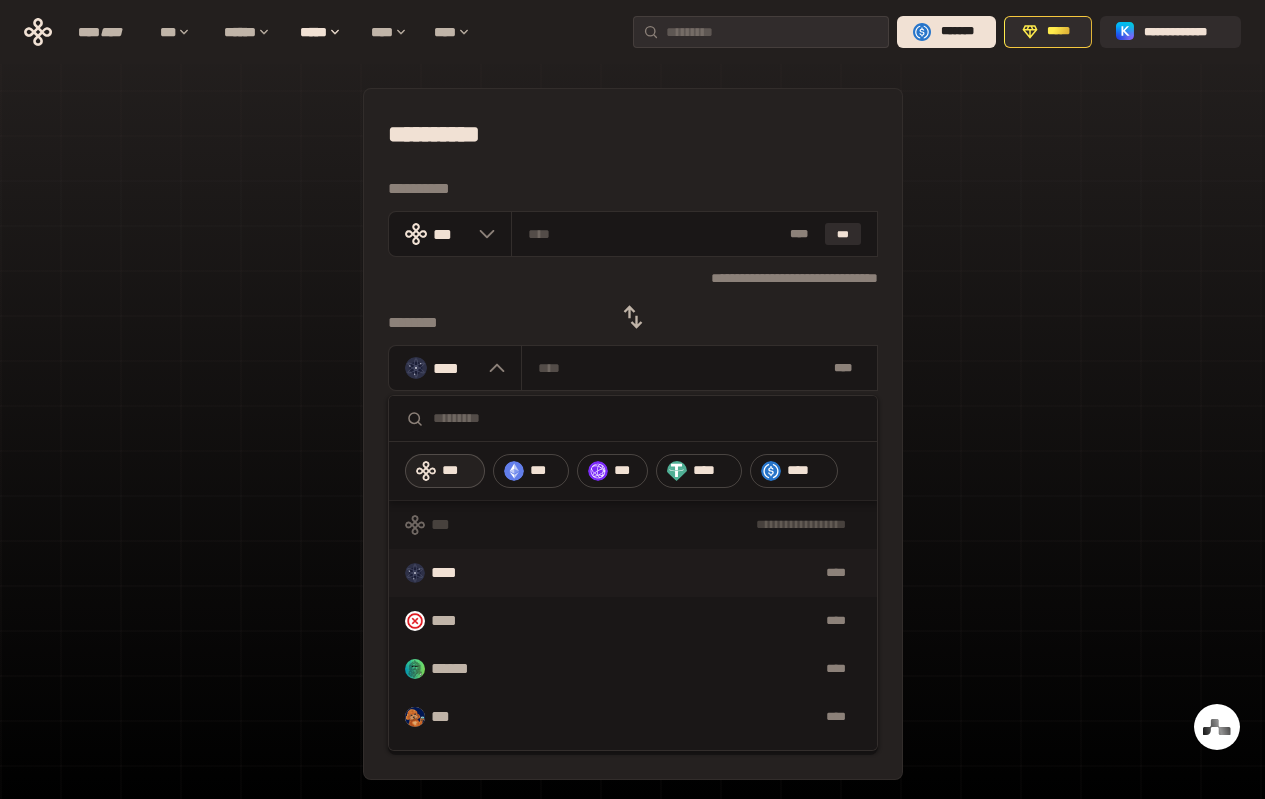 click on "***" at bounding box center [458, 471] 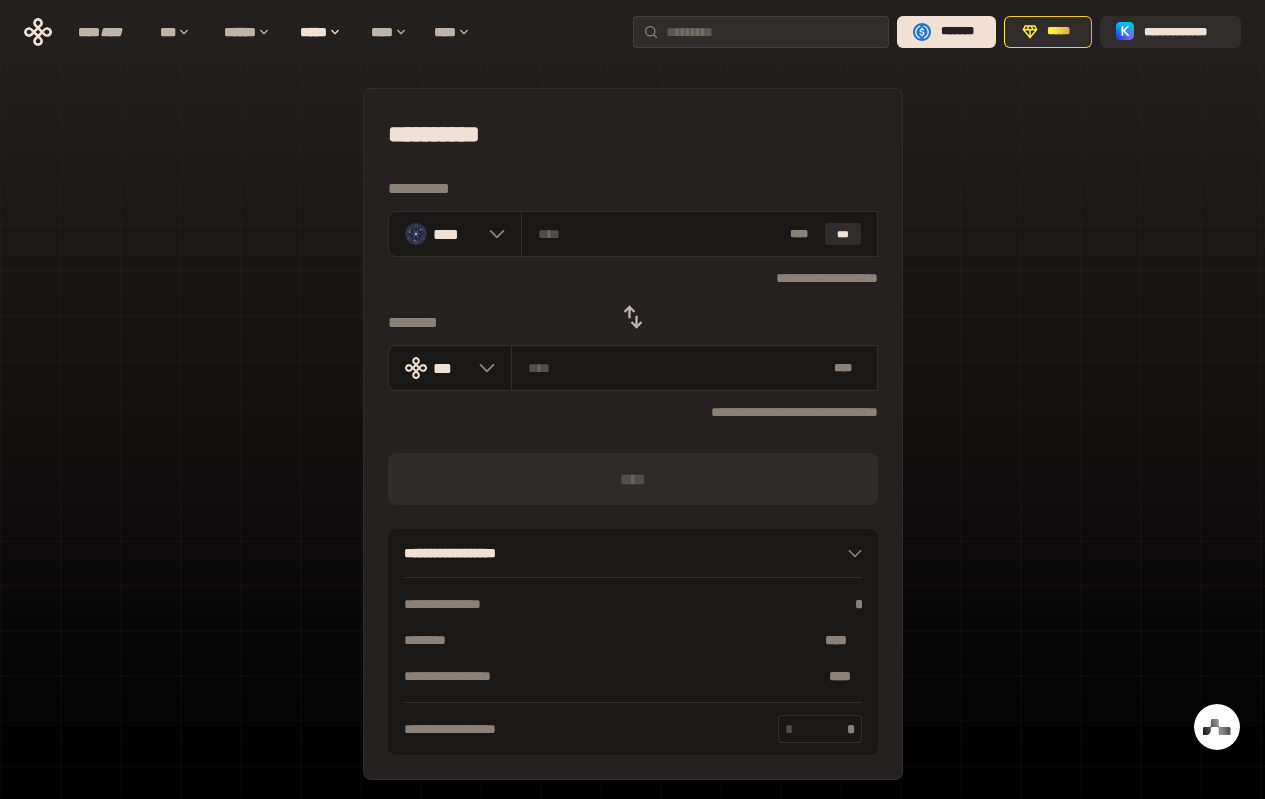 click 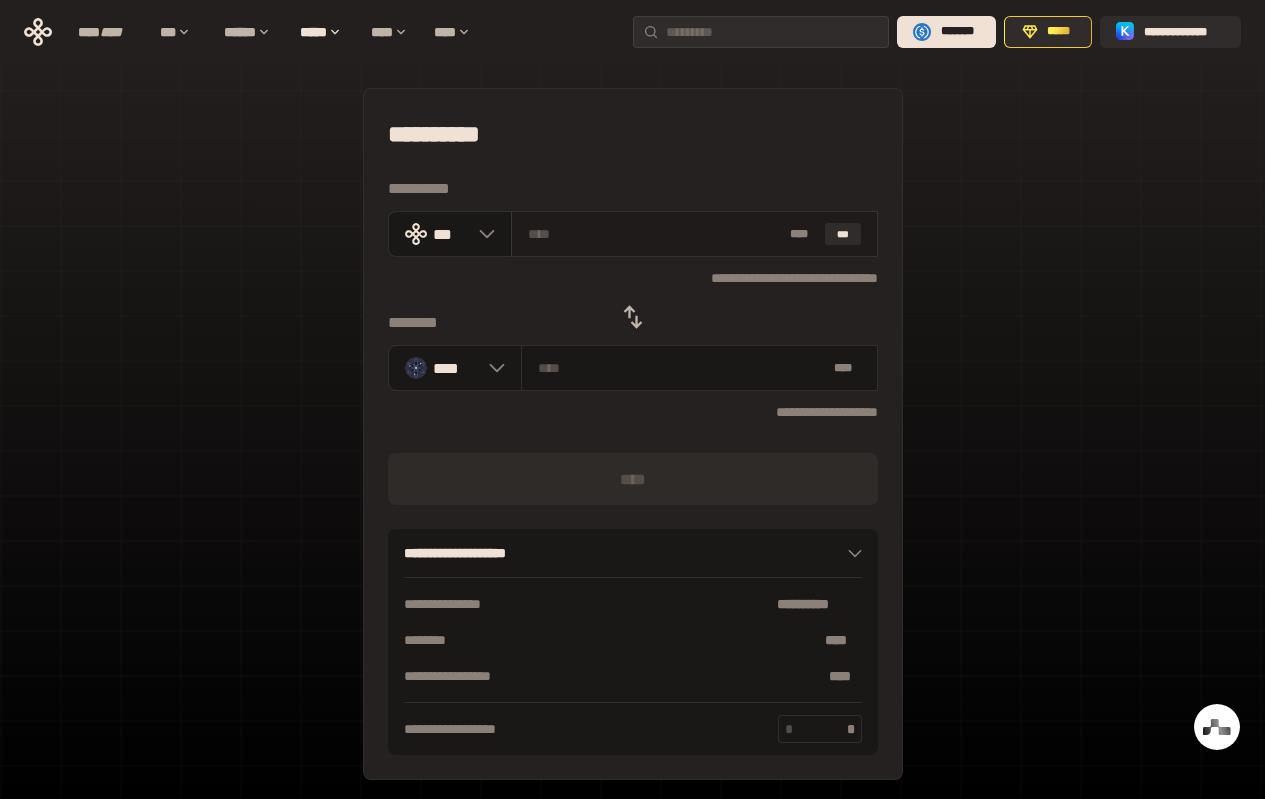 click at bounding box center [655, 234] 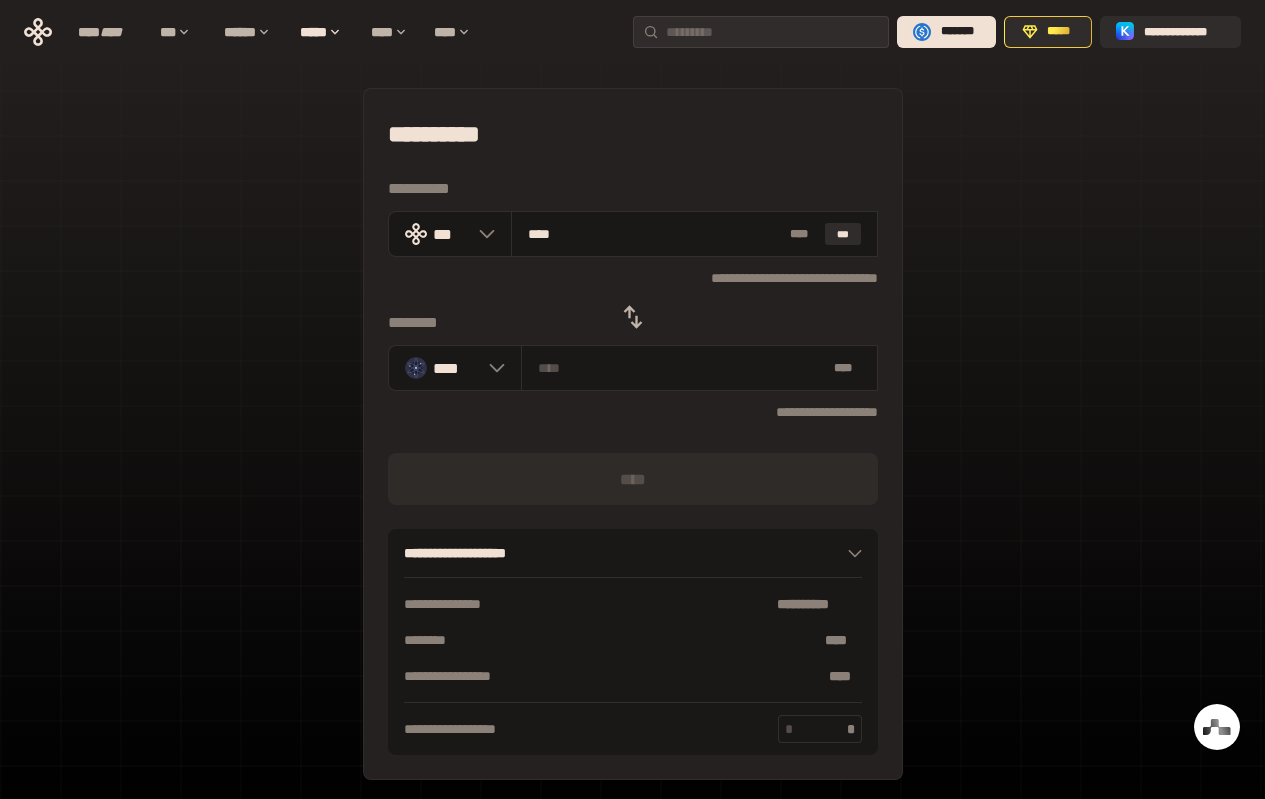type on "*****" 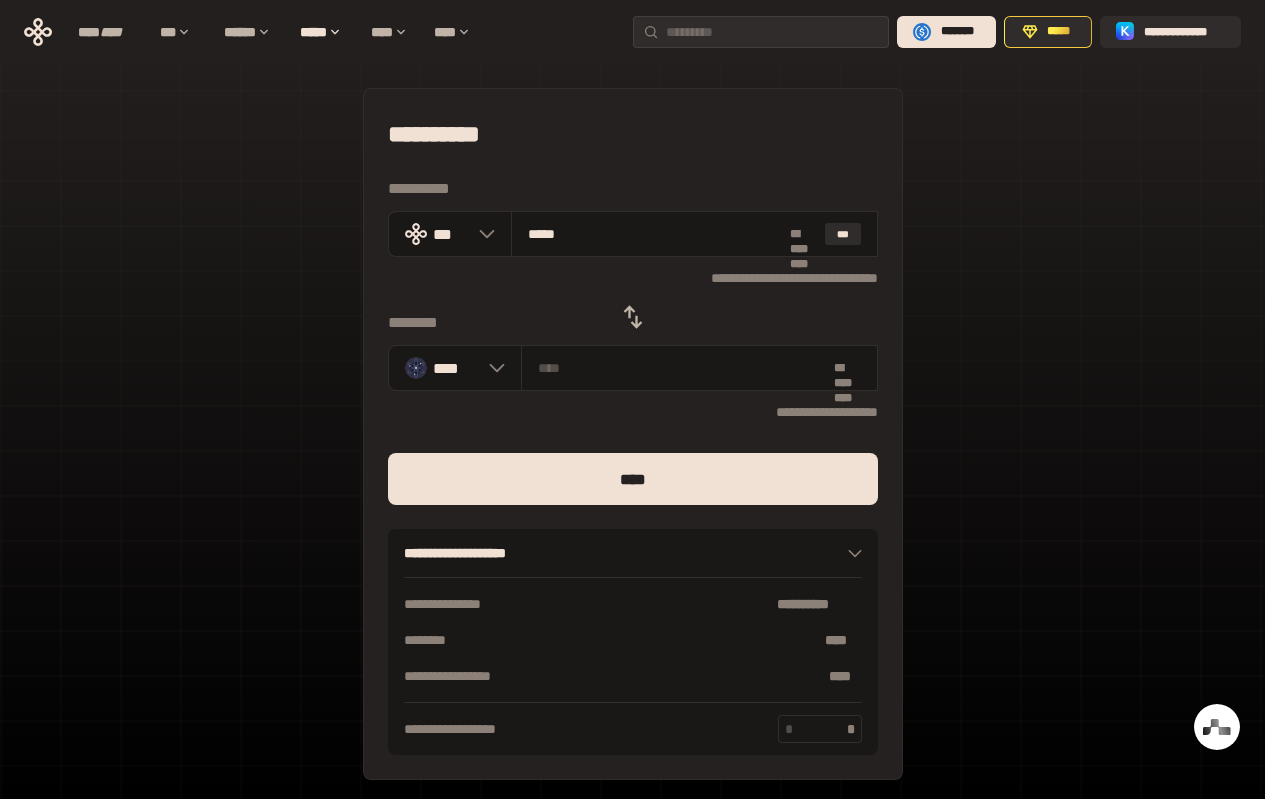 type on "********" 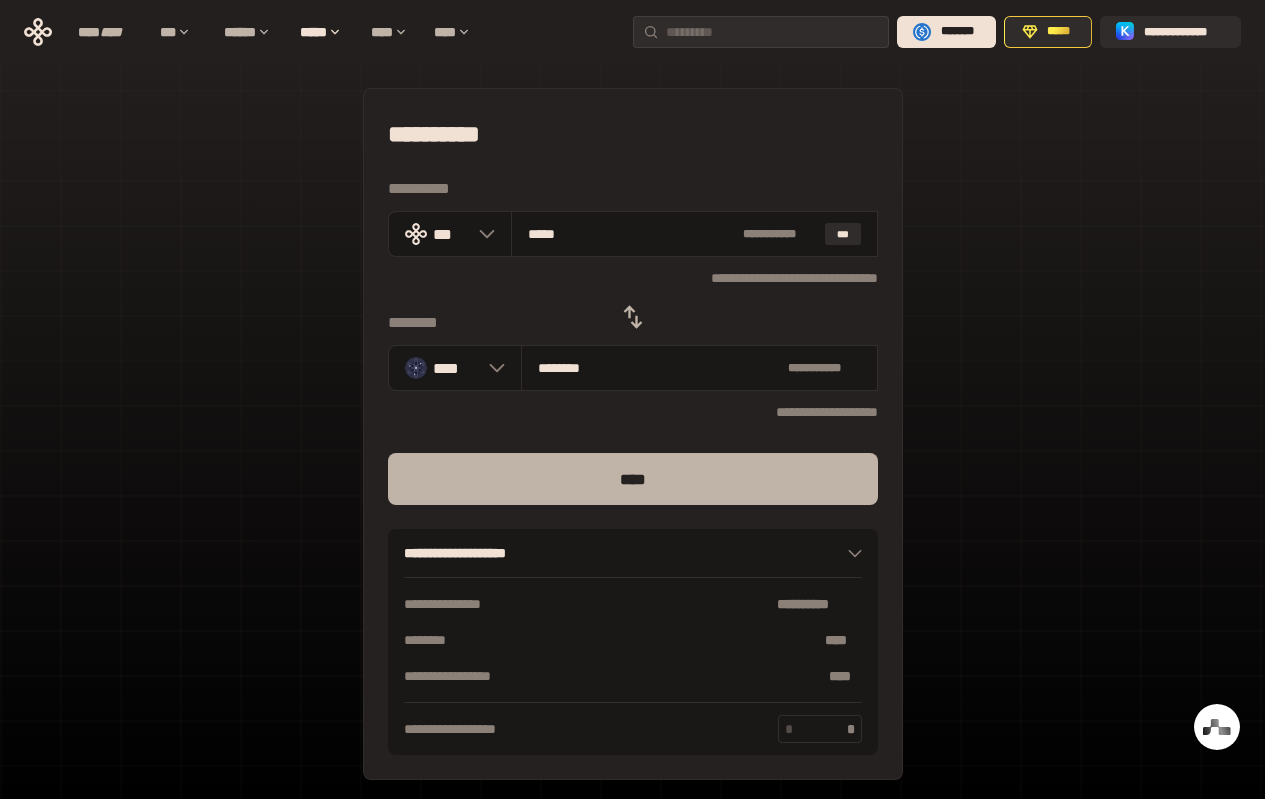 type on "*****" 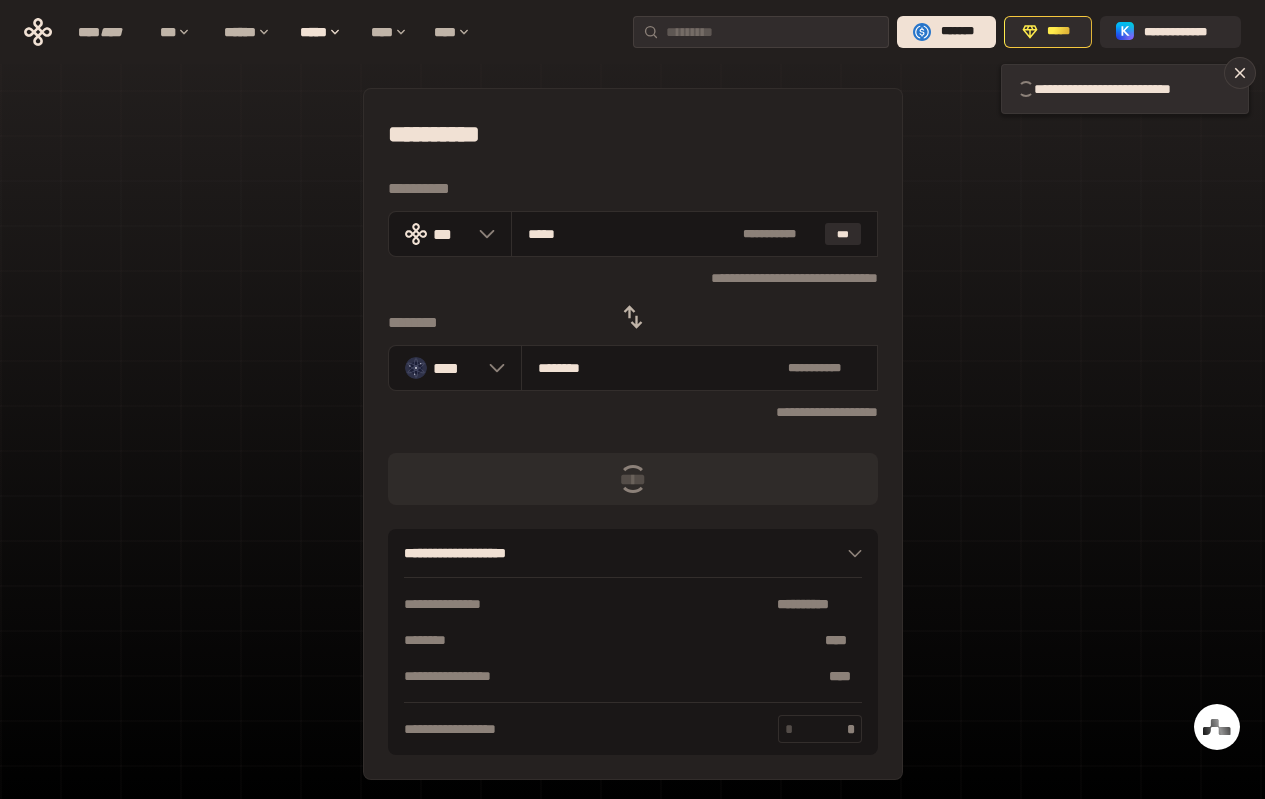 type 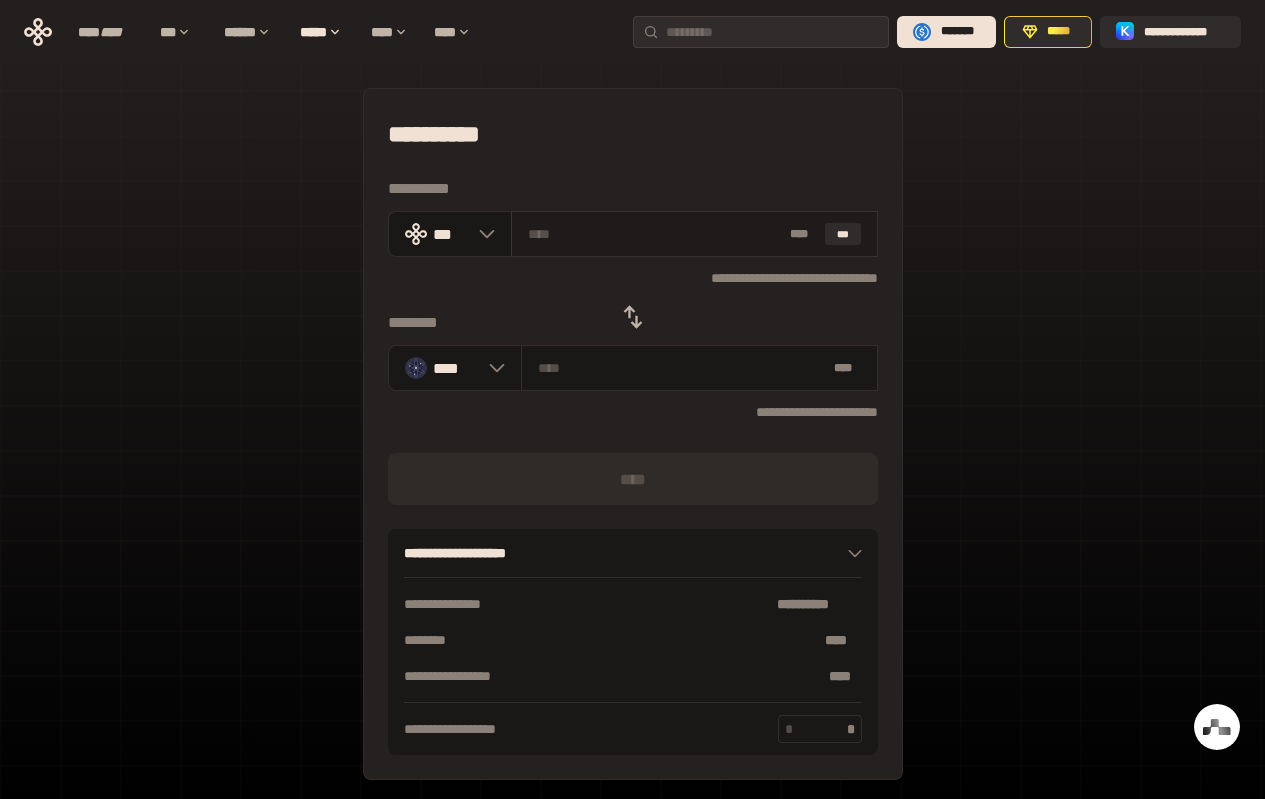 click on "* ** ***" at bounding box center (694, 234) 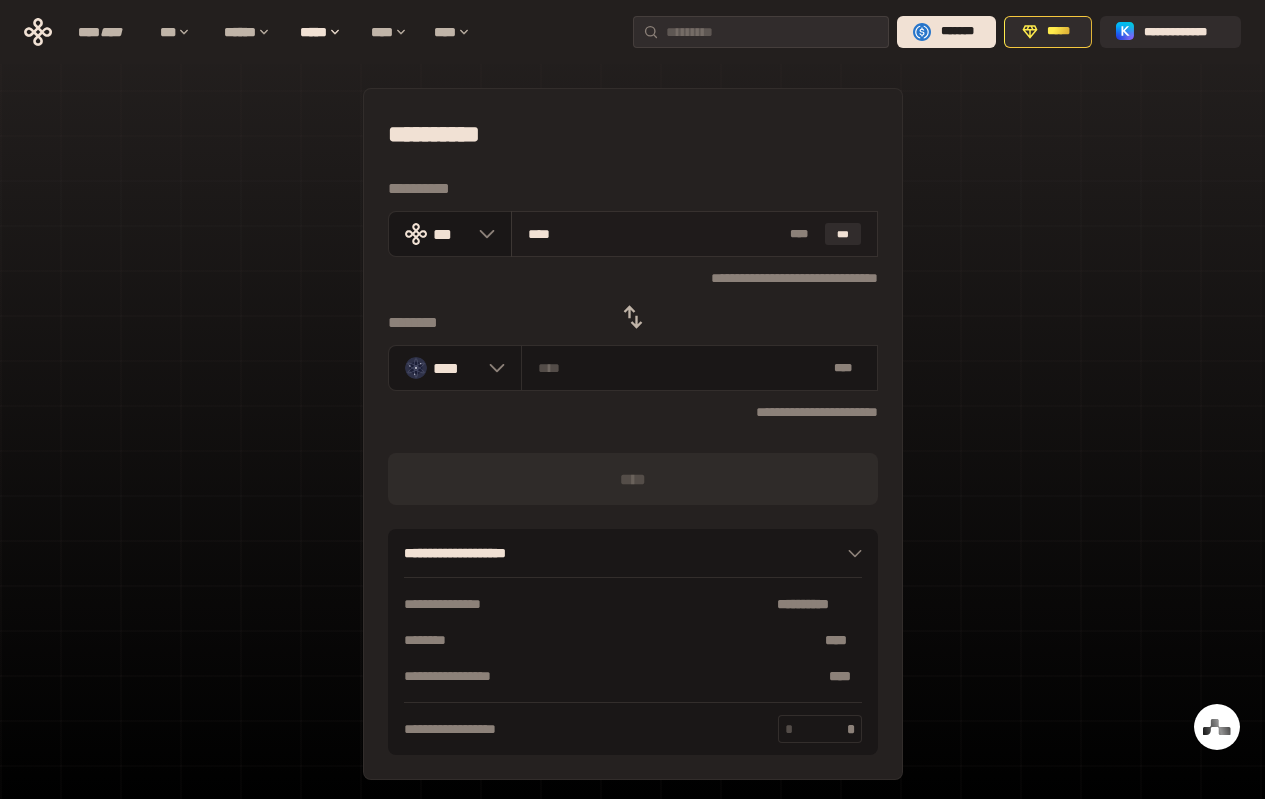 type on "*****" 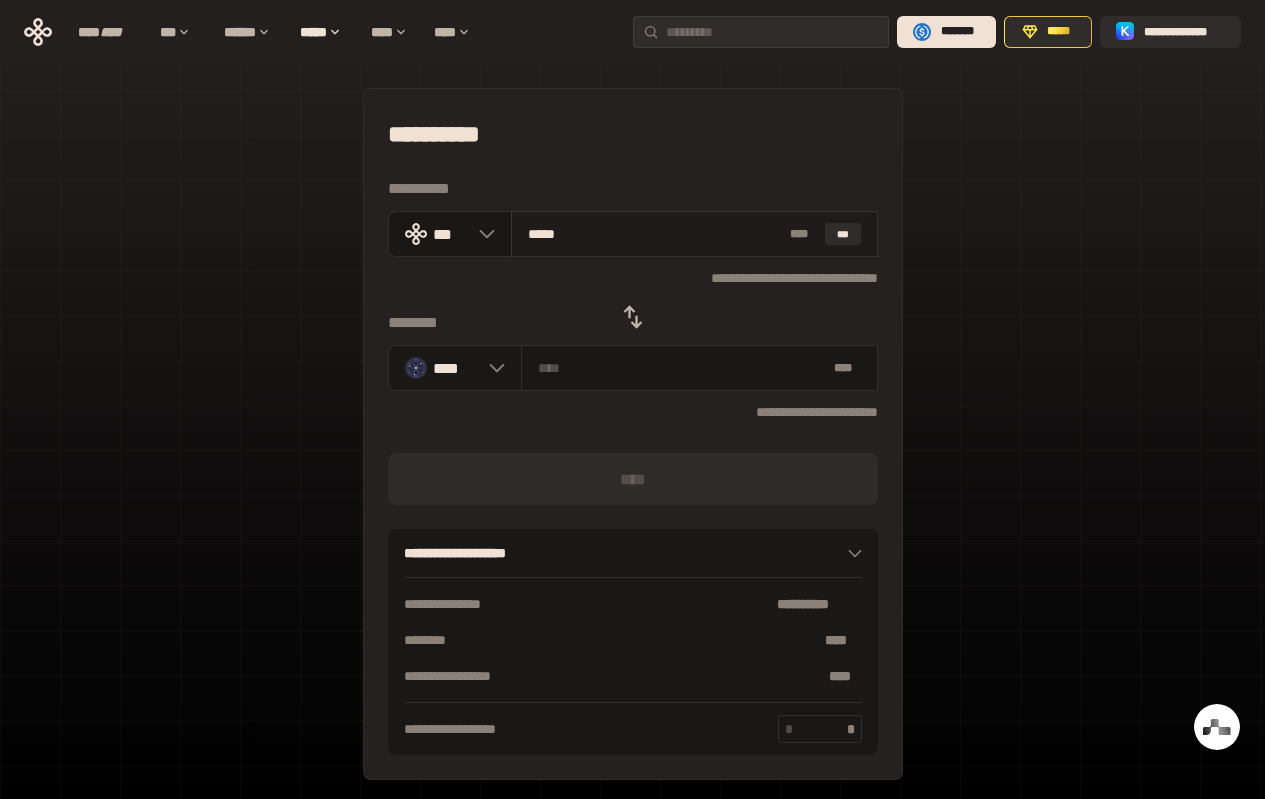 type on "********" 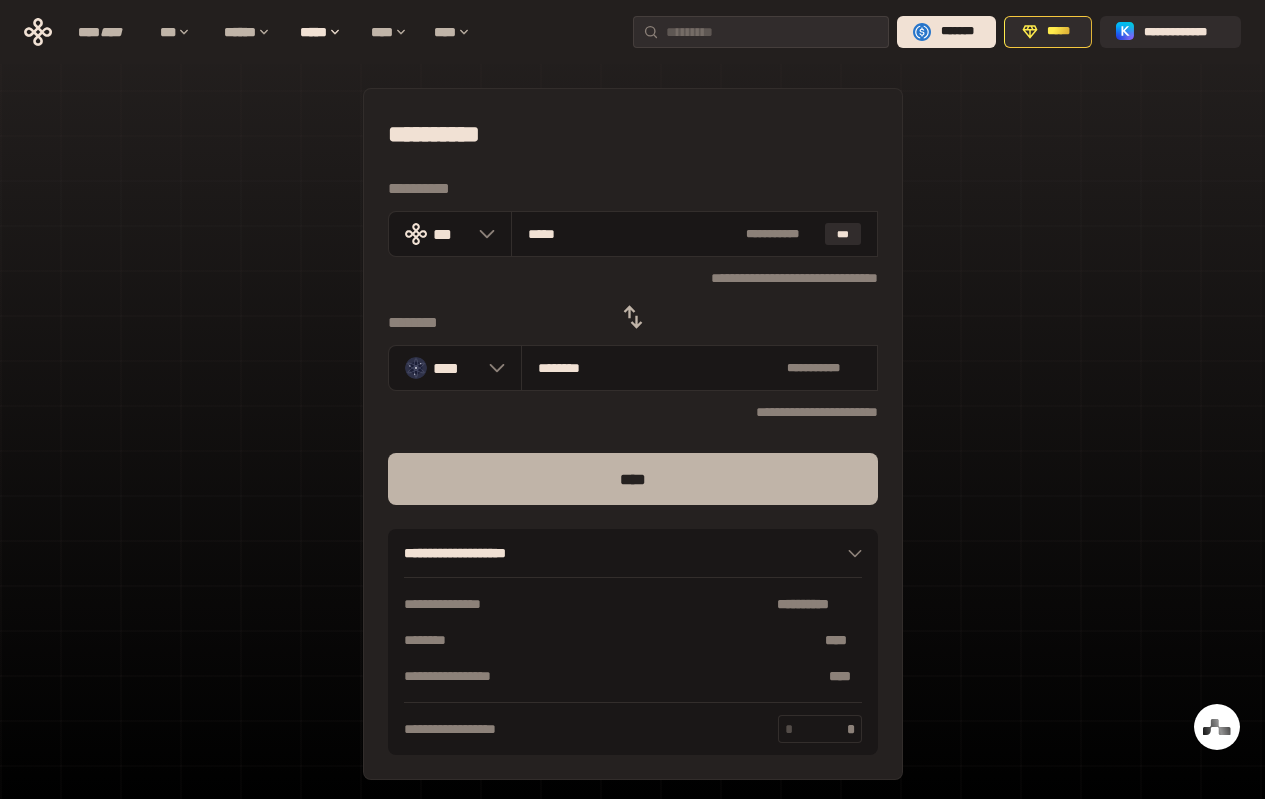 type on "*****" 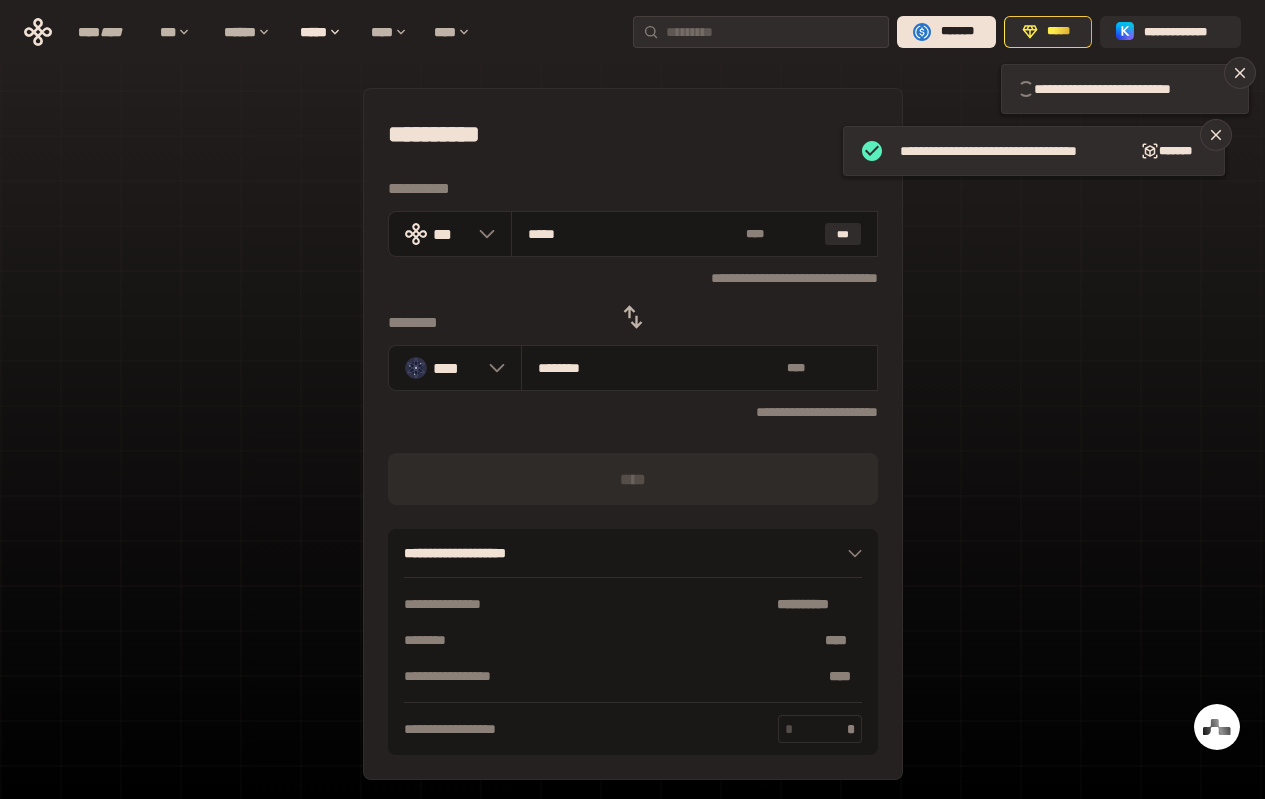 type 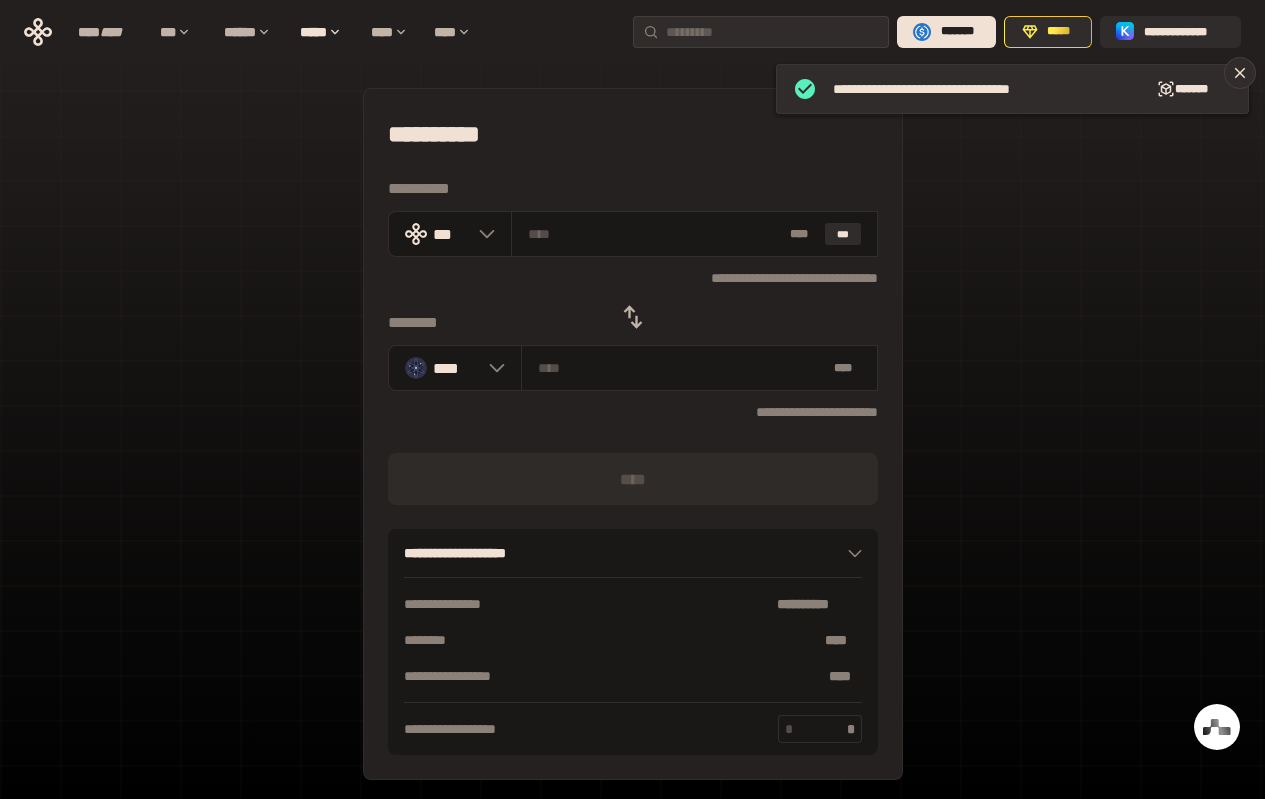 click 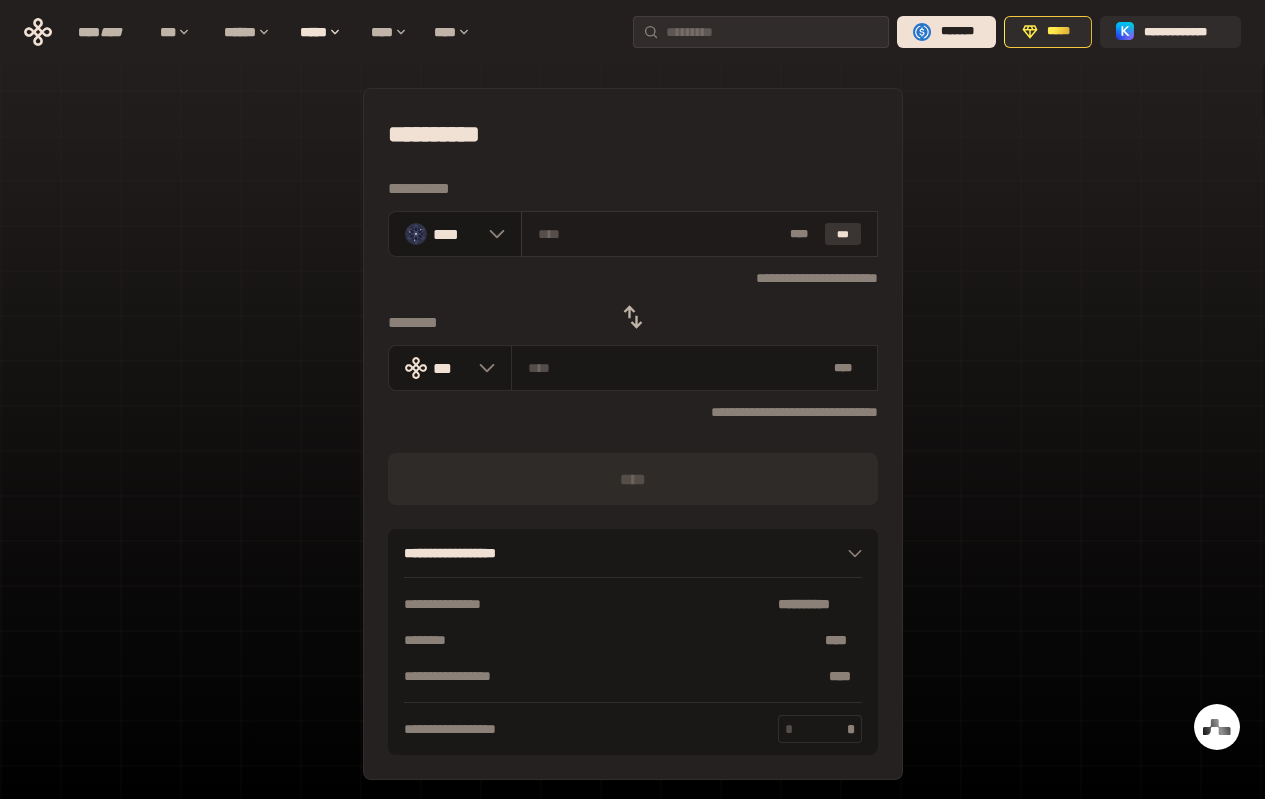 click on "***" at bounding box center [843, 234] 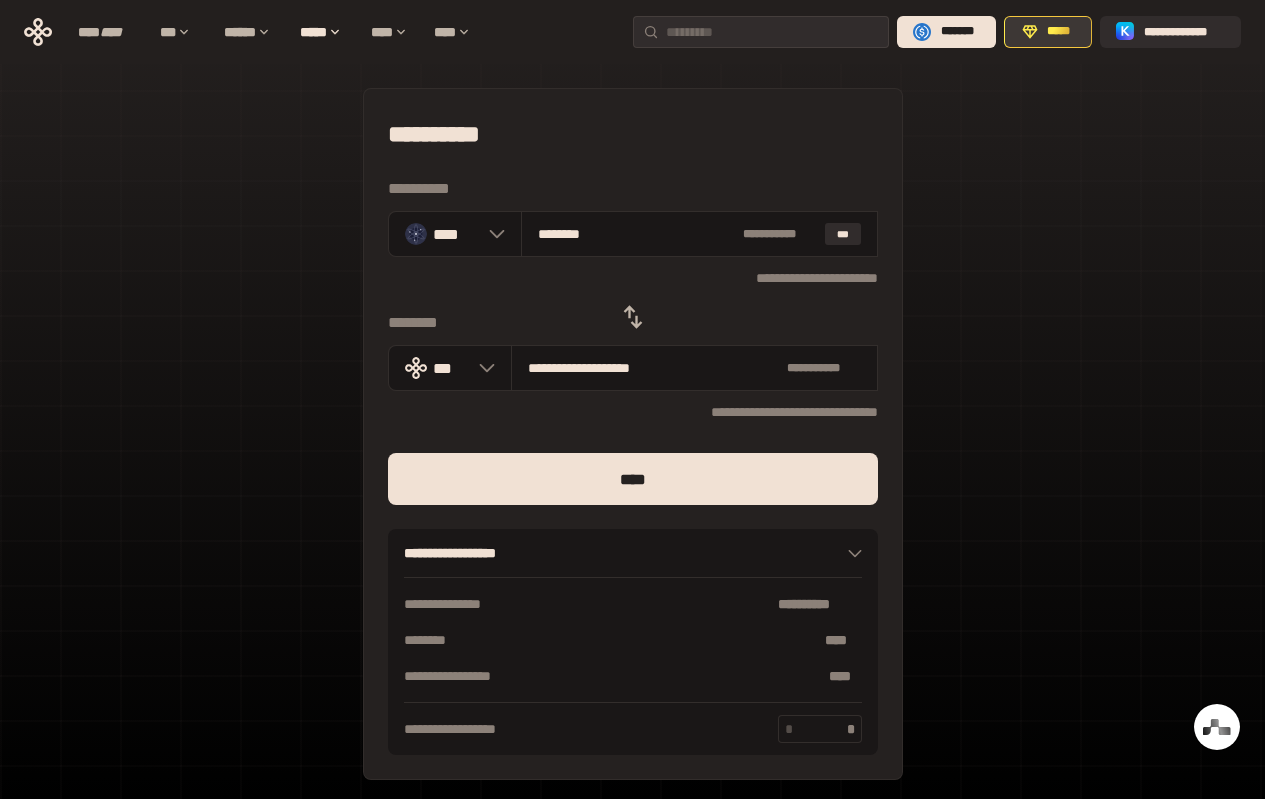 click on "*****" at bounding box center [1059, 32] 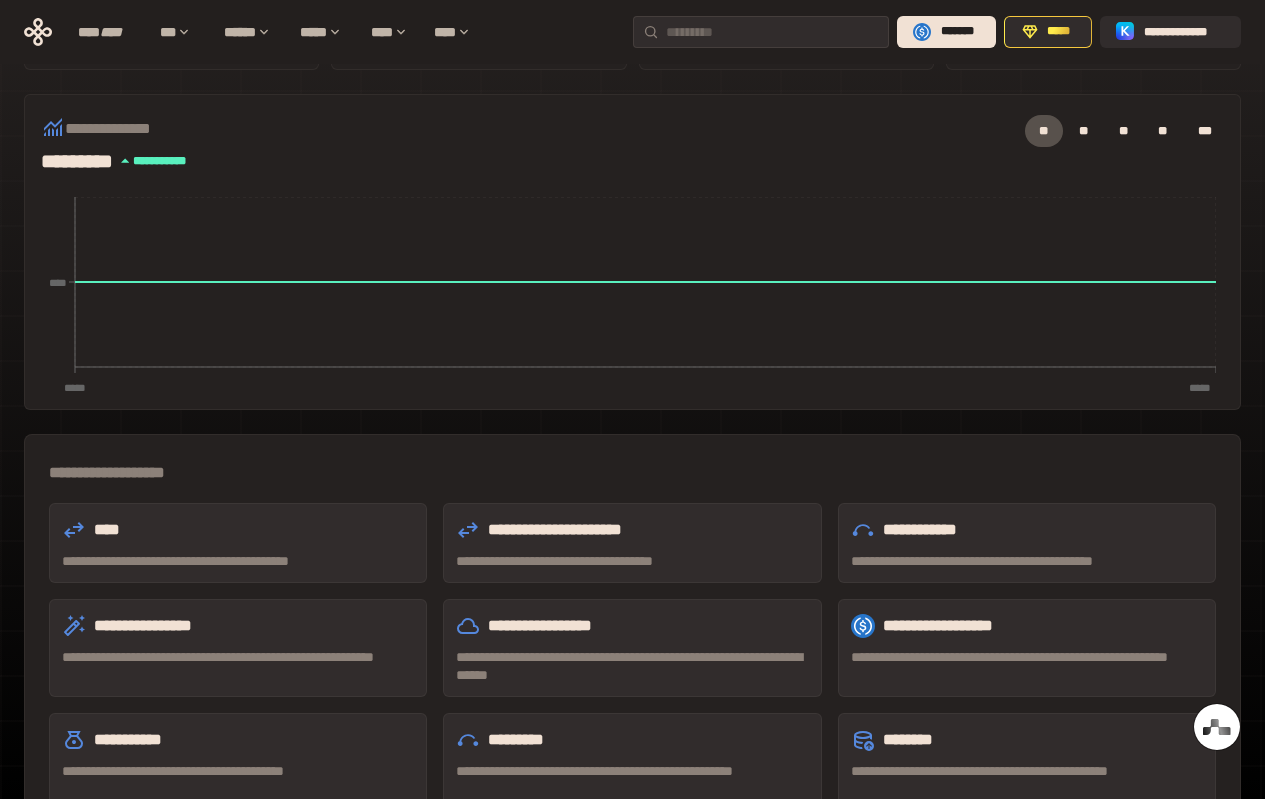 scroll, scrollTop: 223, scrollLeft: 0, axis: vertical 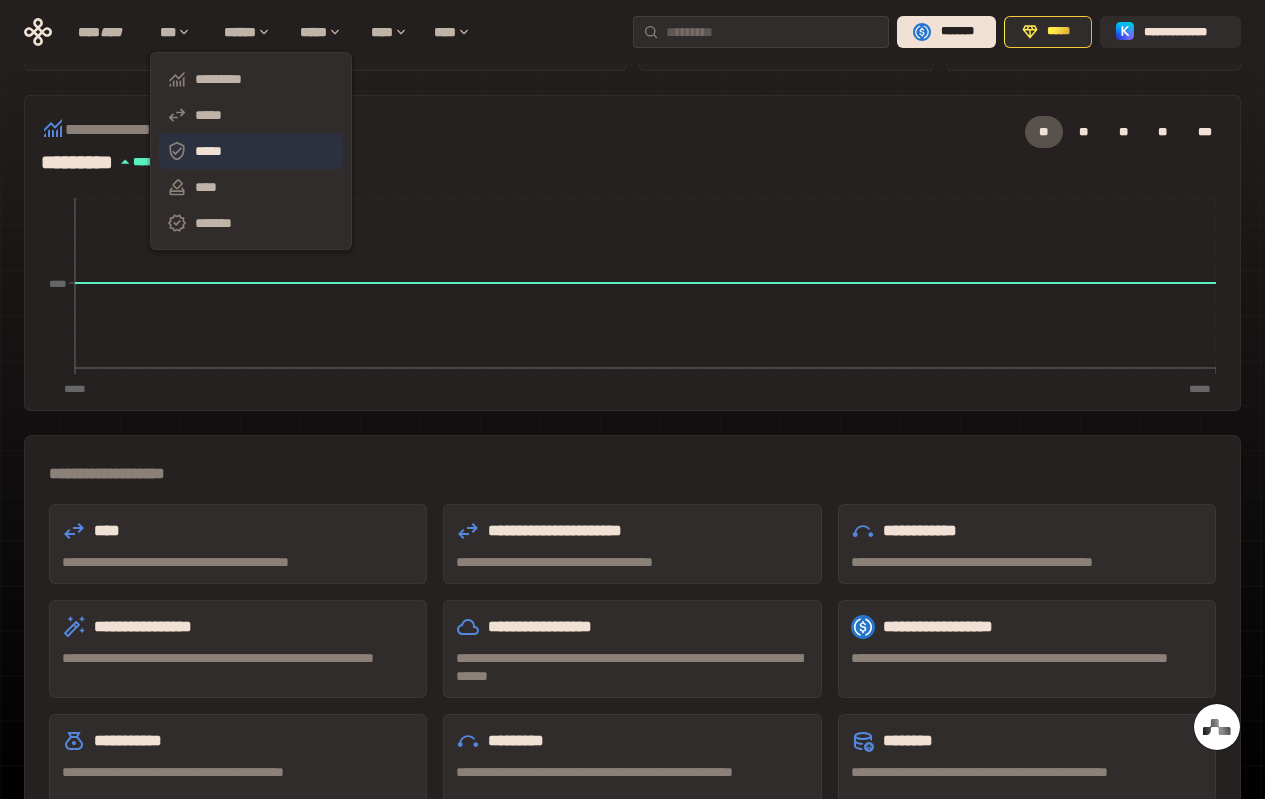 click on "*****" at bounding box center [251, 151] 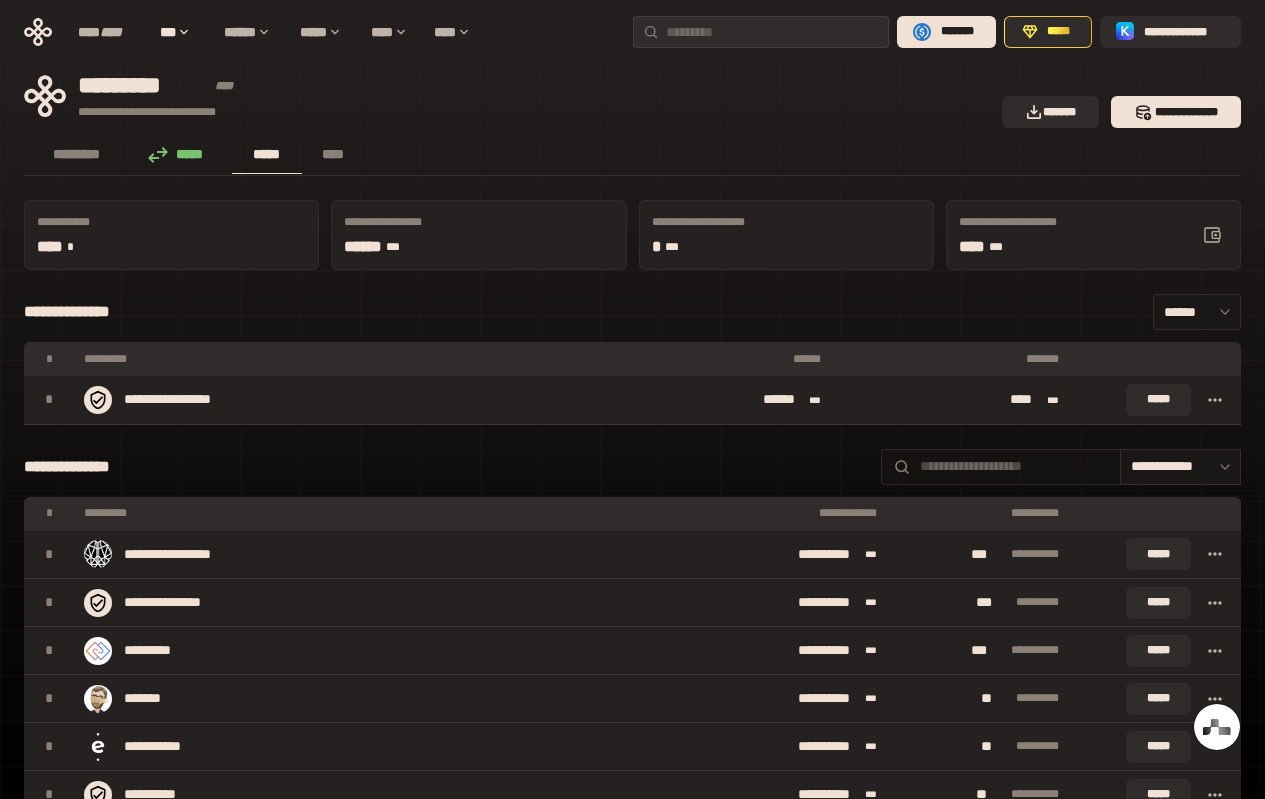 click at bounding box center (1015, 466) 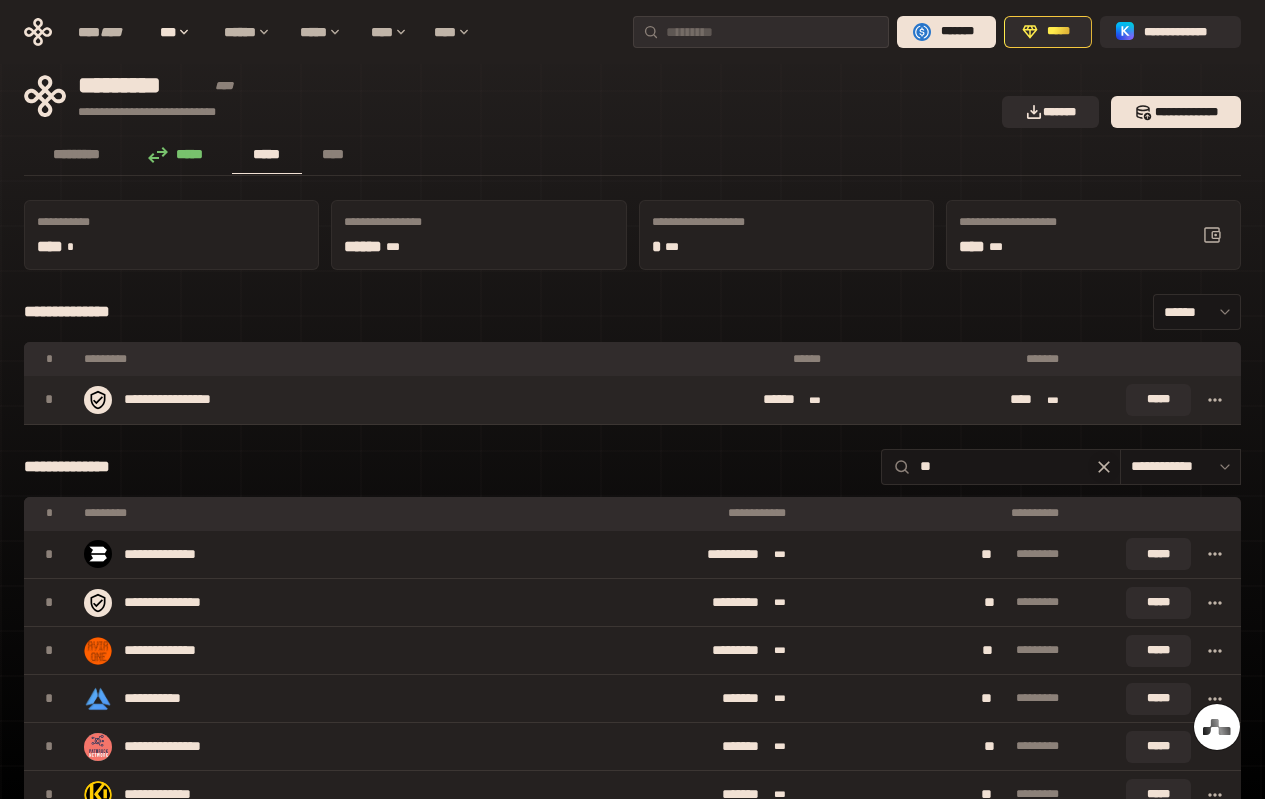 type on "*" 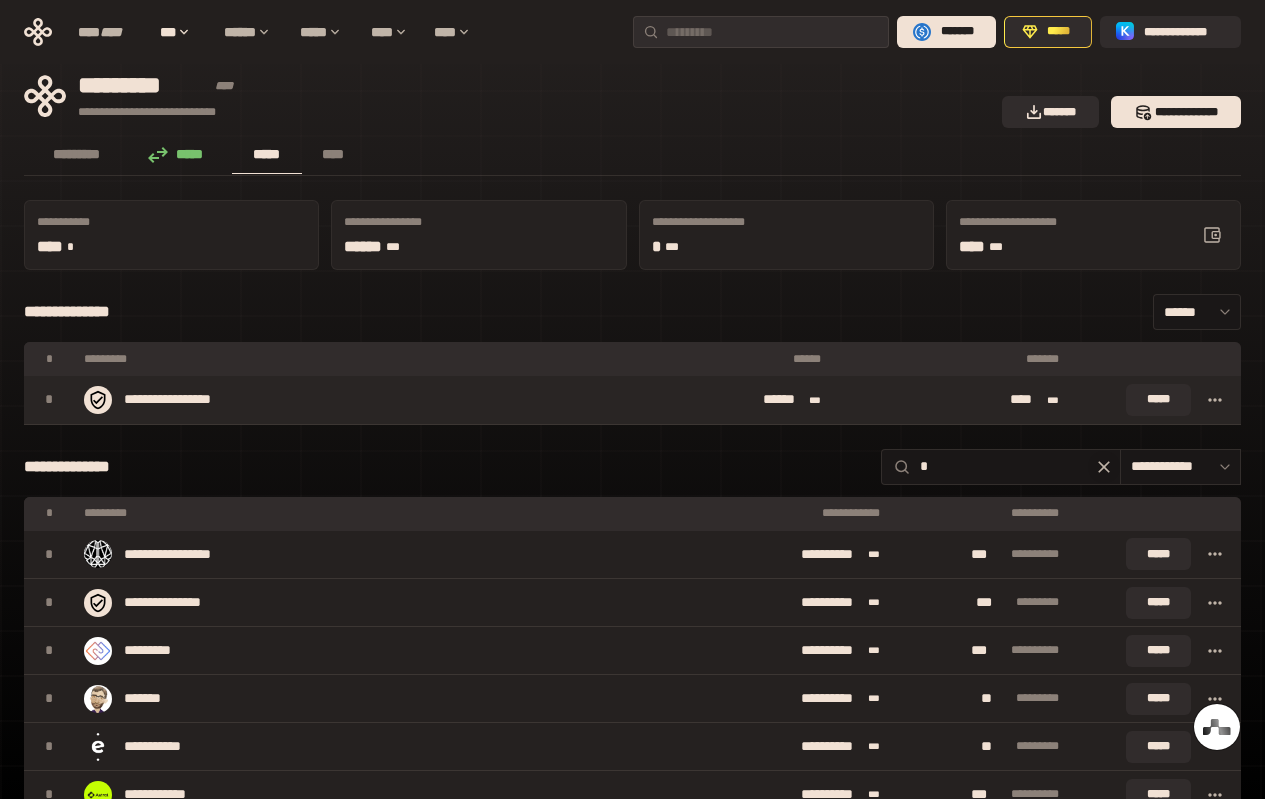 type 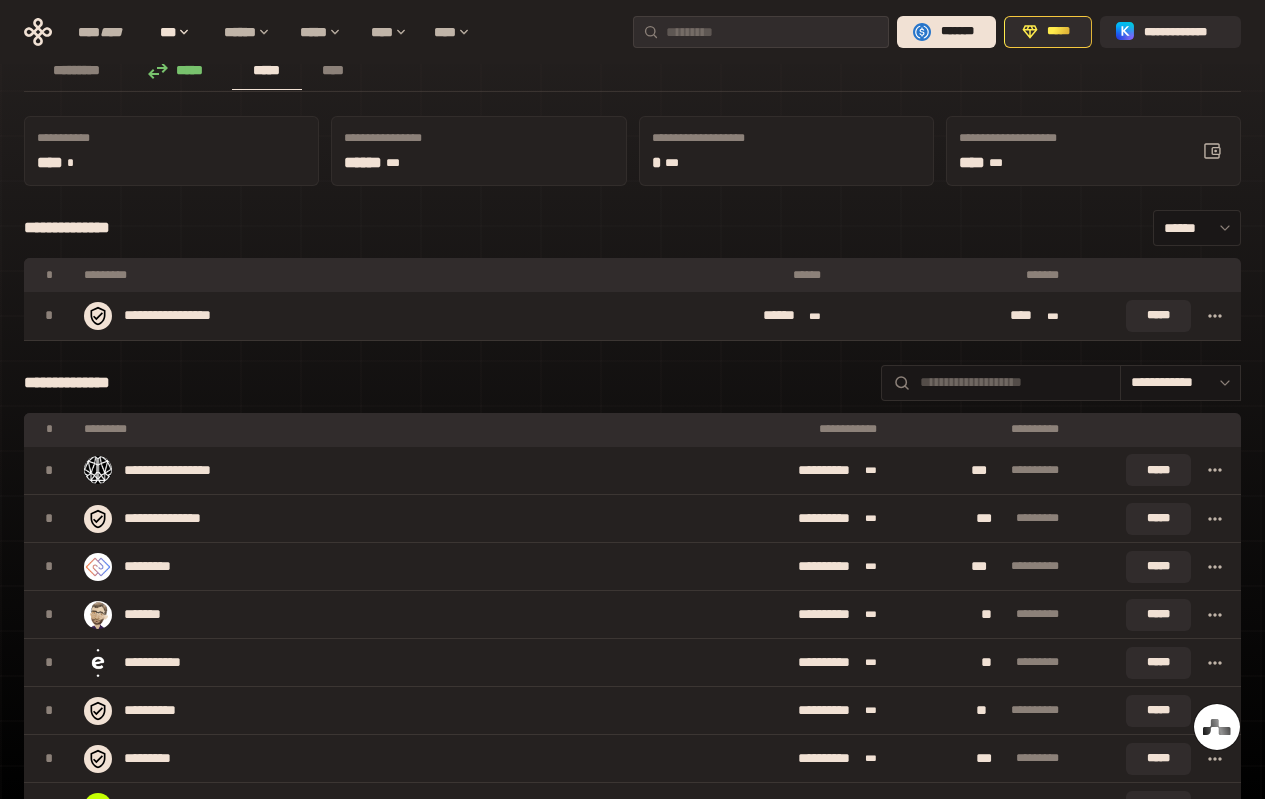 scroll, scrollTop: 0, scrollLeft: 0, axis: both 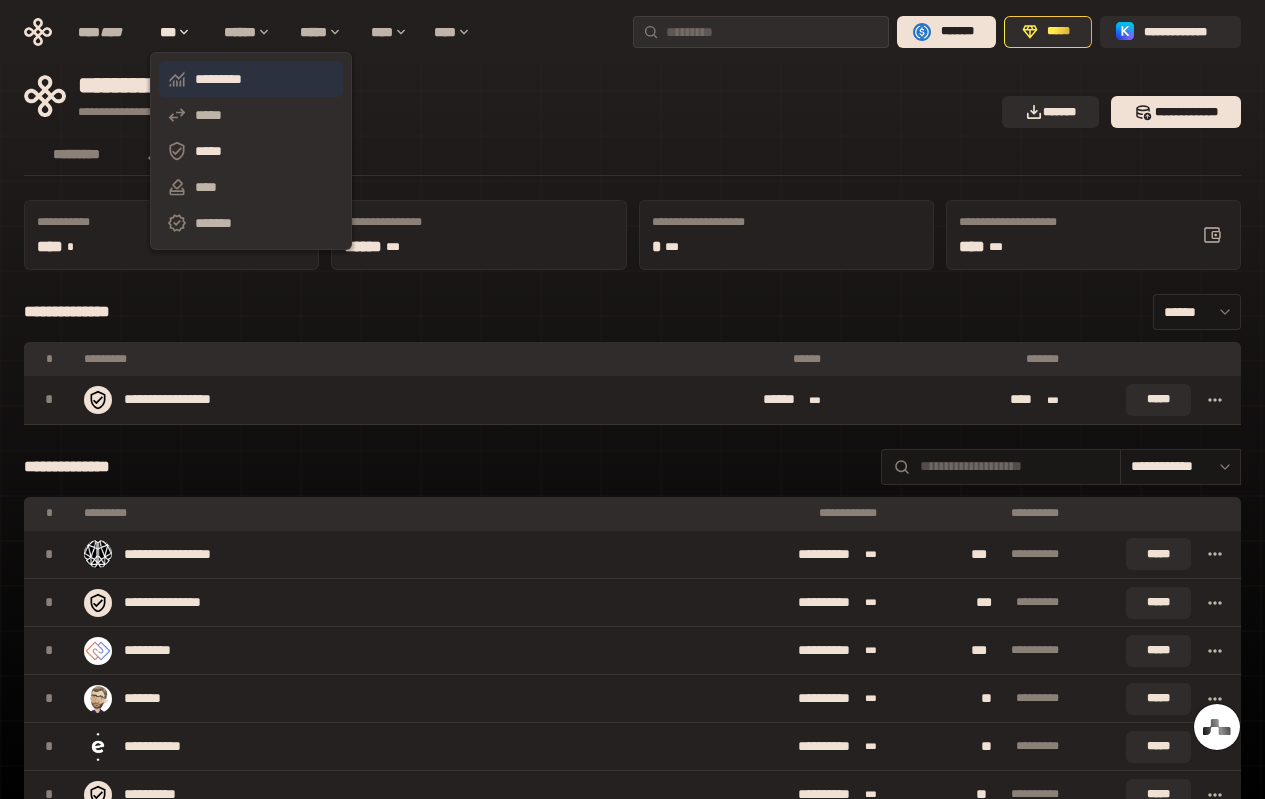click on "*********" at bounding box center [251, 79] 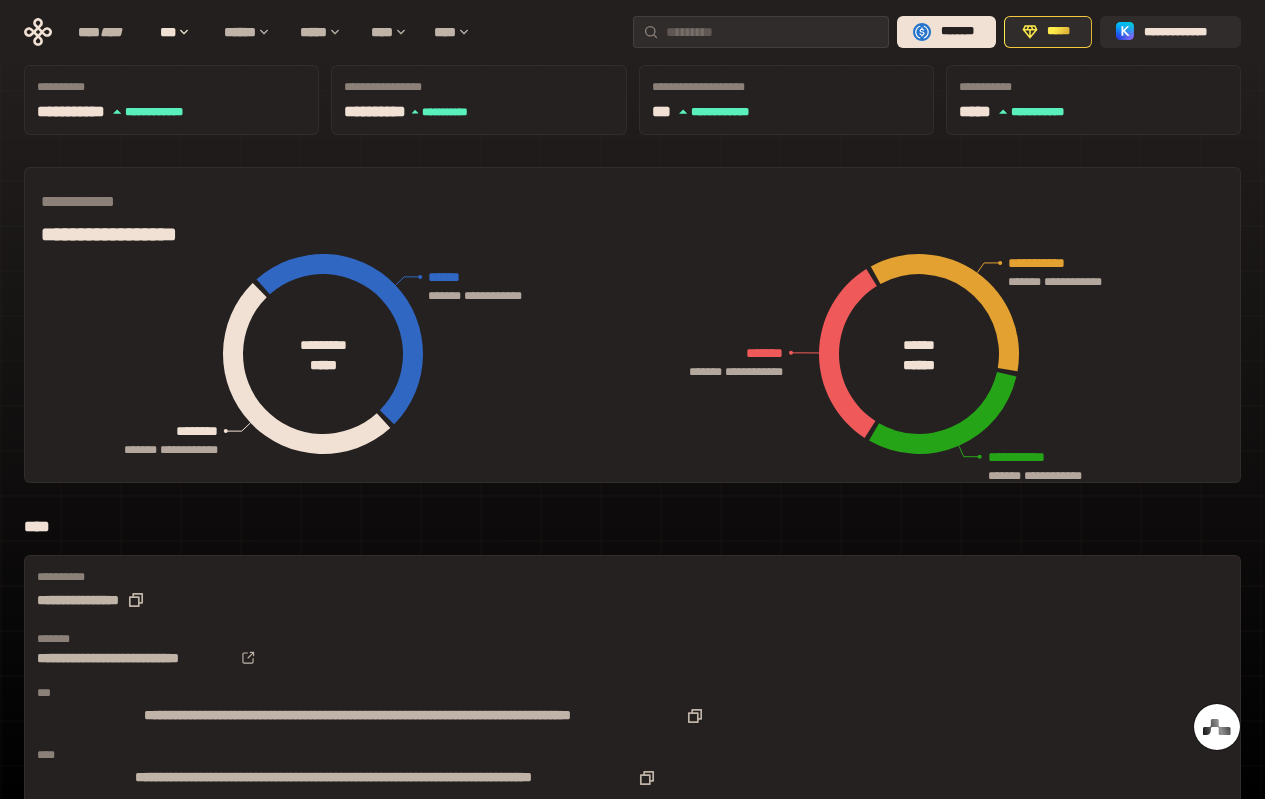 scroll, scrollTop: 0, scrollLeft: 0, axis: both 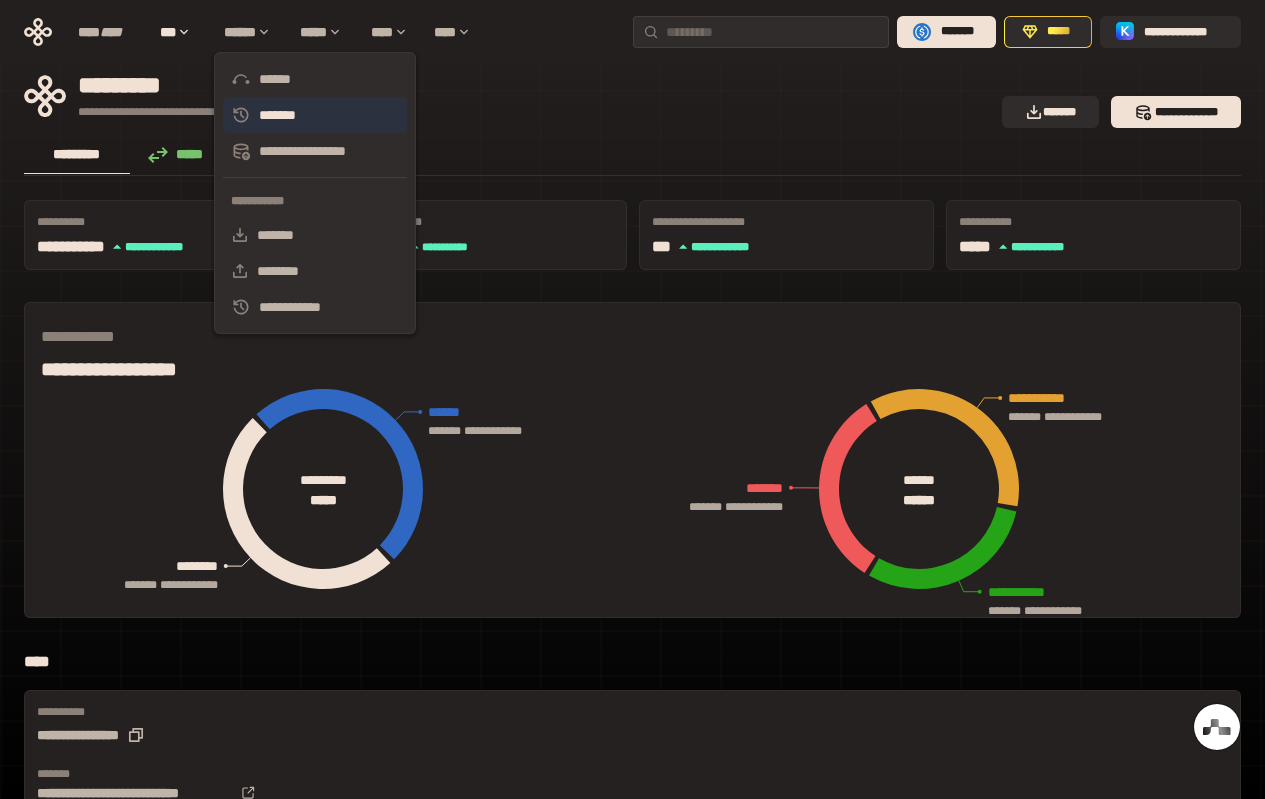 click on "*******" at bounding box center (315, 115) 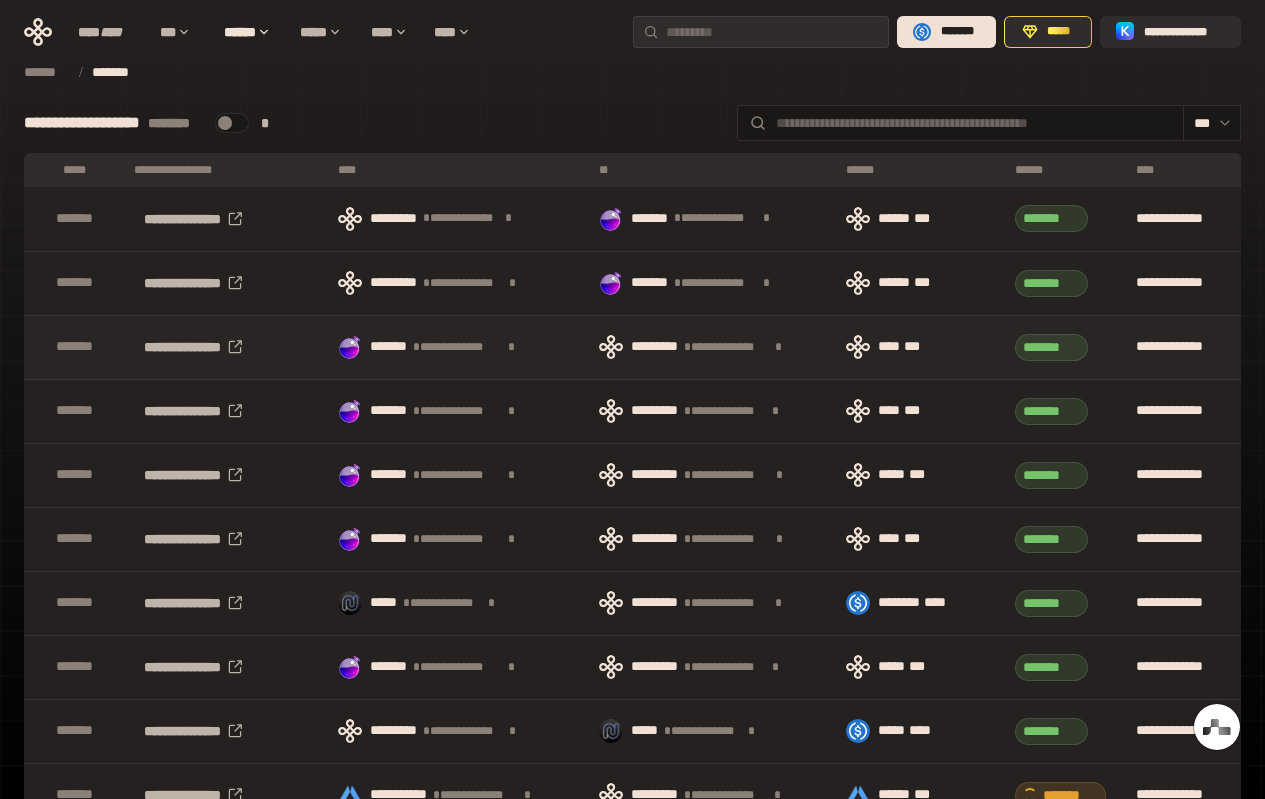 click on "****   ***" at bounding box center (920, 347) 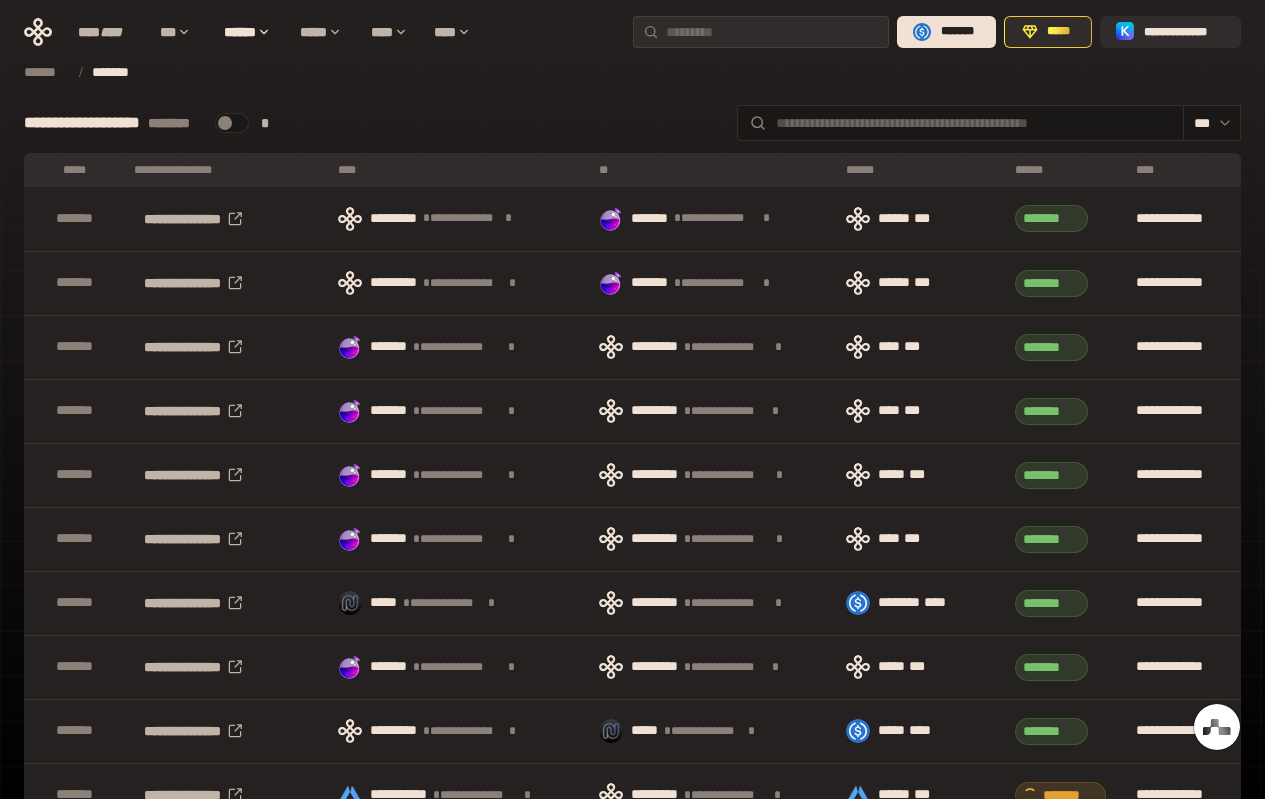 click at bounding box center [232, 123] 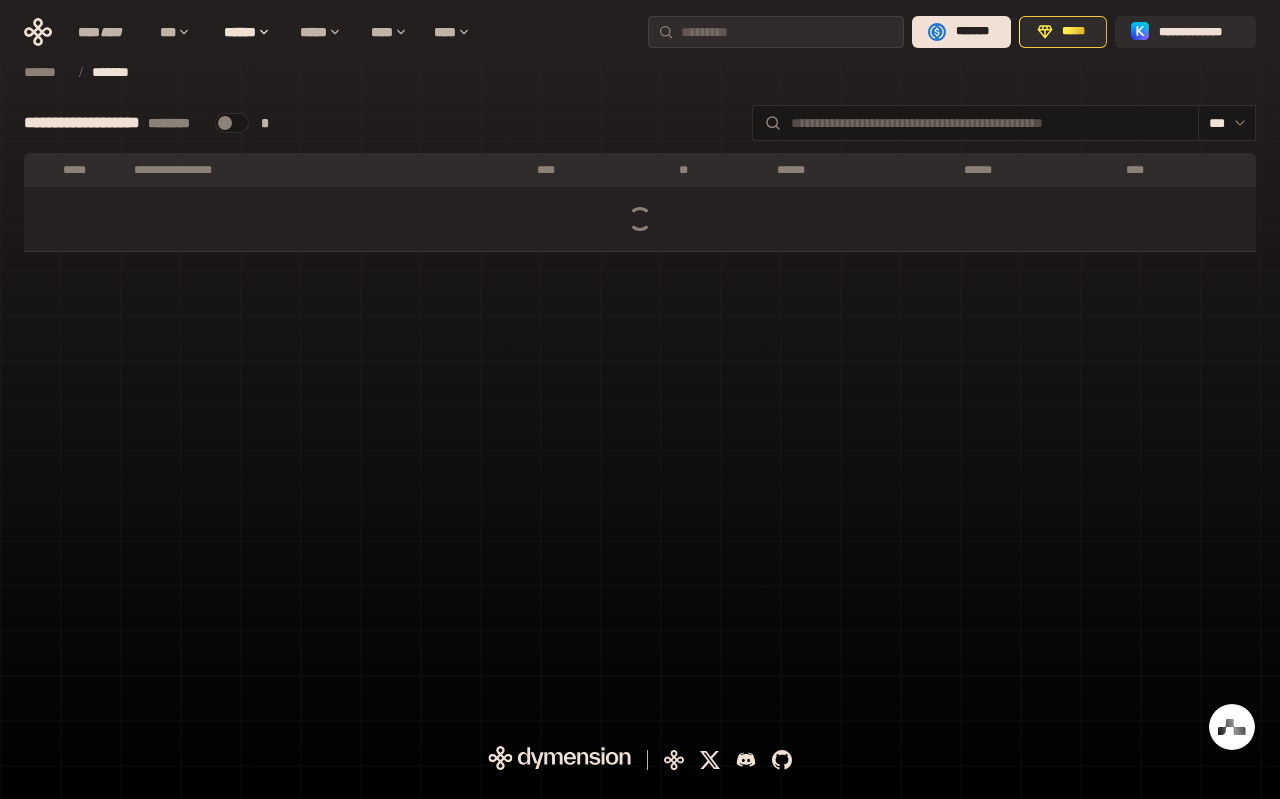click at bounding box center (232, 123) 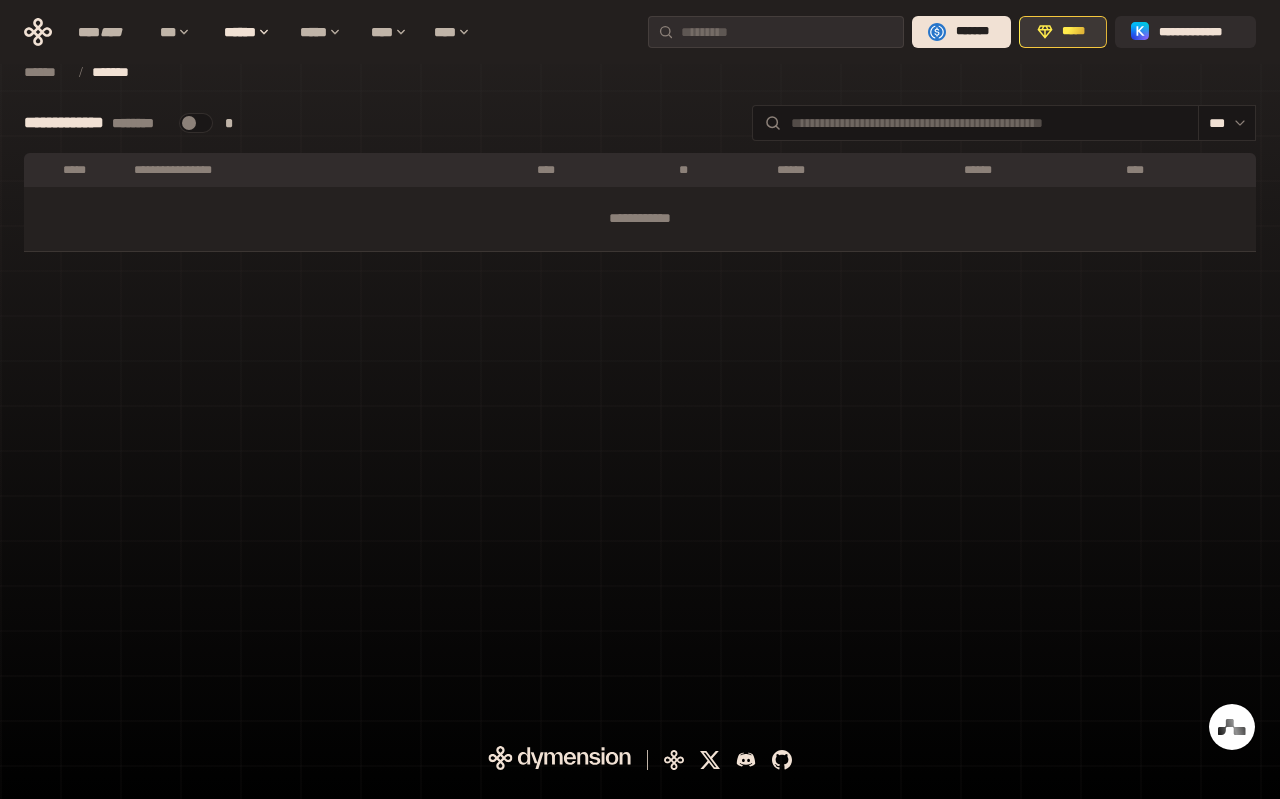 click on "*****" at bounding box center [1074, 32] 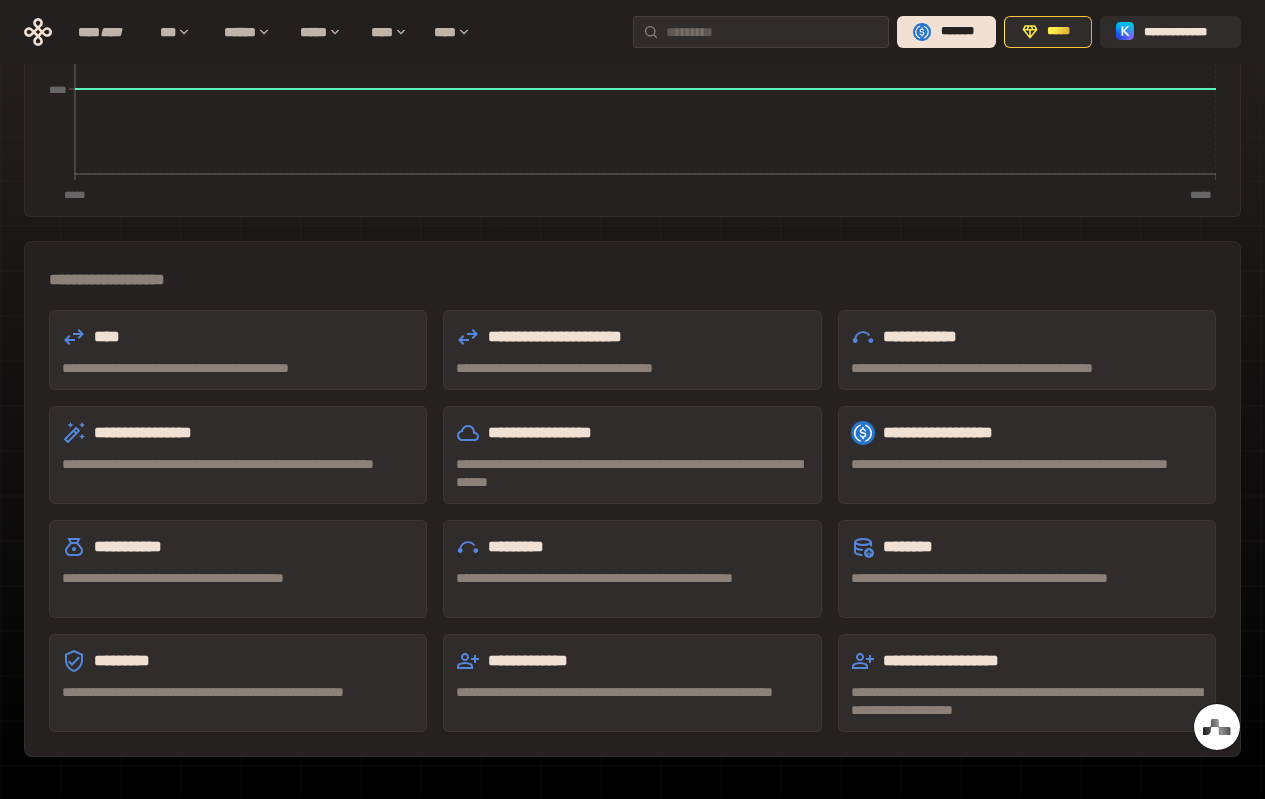 scroll, scrollTop: 382, scrollLeft: 0, axis: vertical 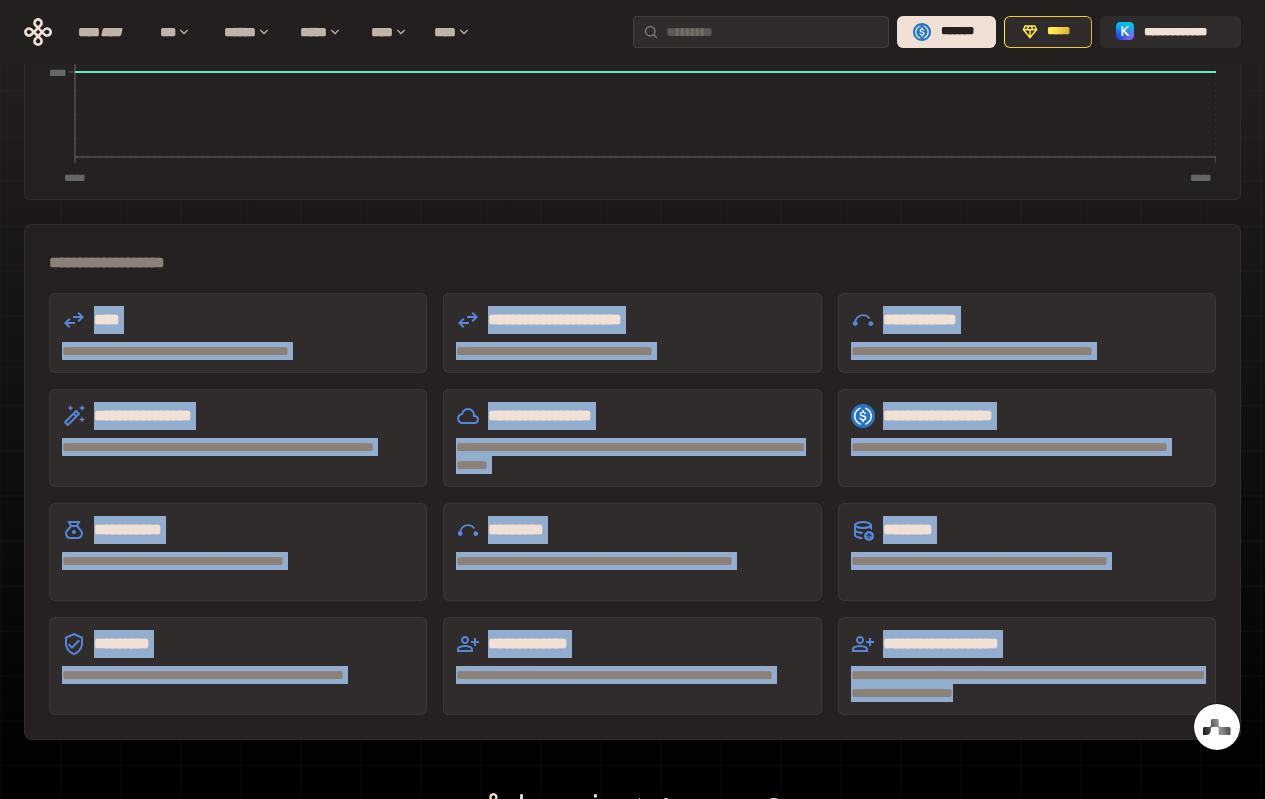 drag, startPoint x: 93, startPoint y: 325, endPoint x: 1128, endPoint y: 691, distance: 1097.8074 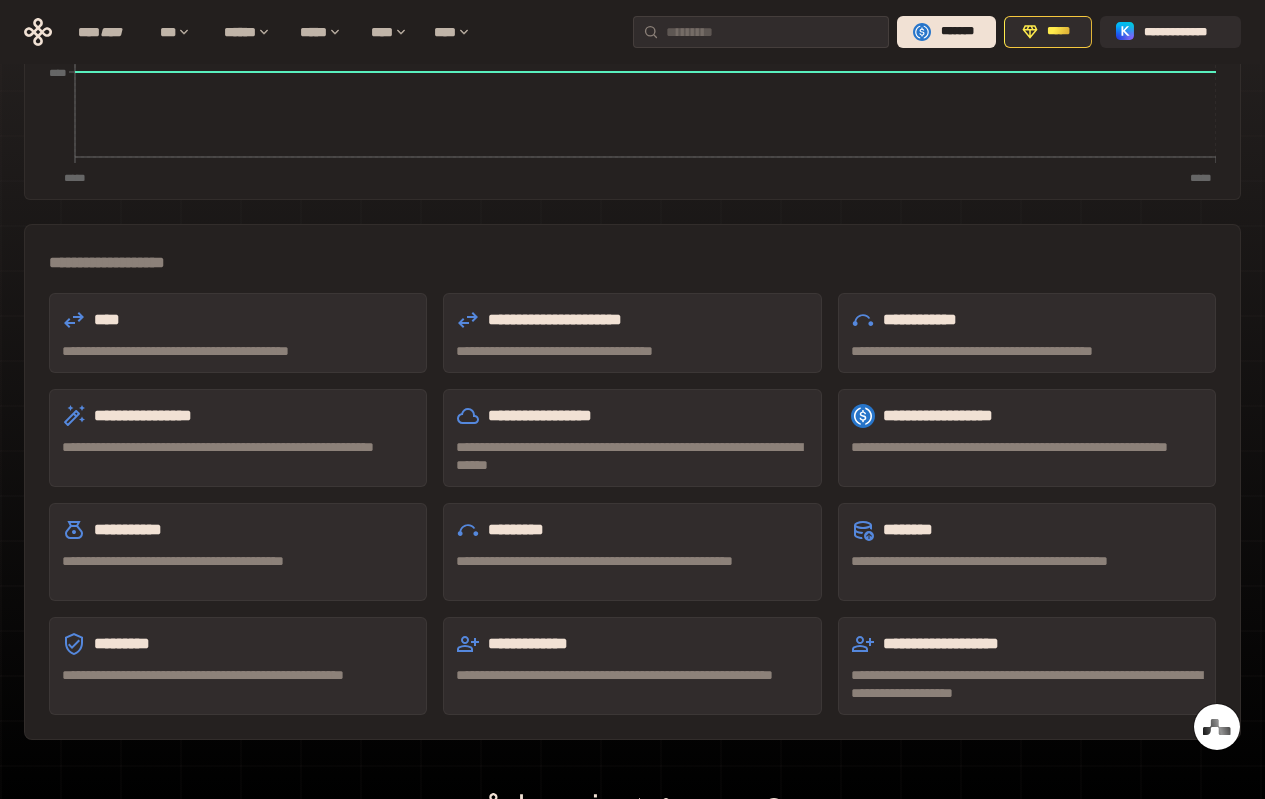 click on "**********" at bounding box center [632, 482] 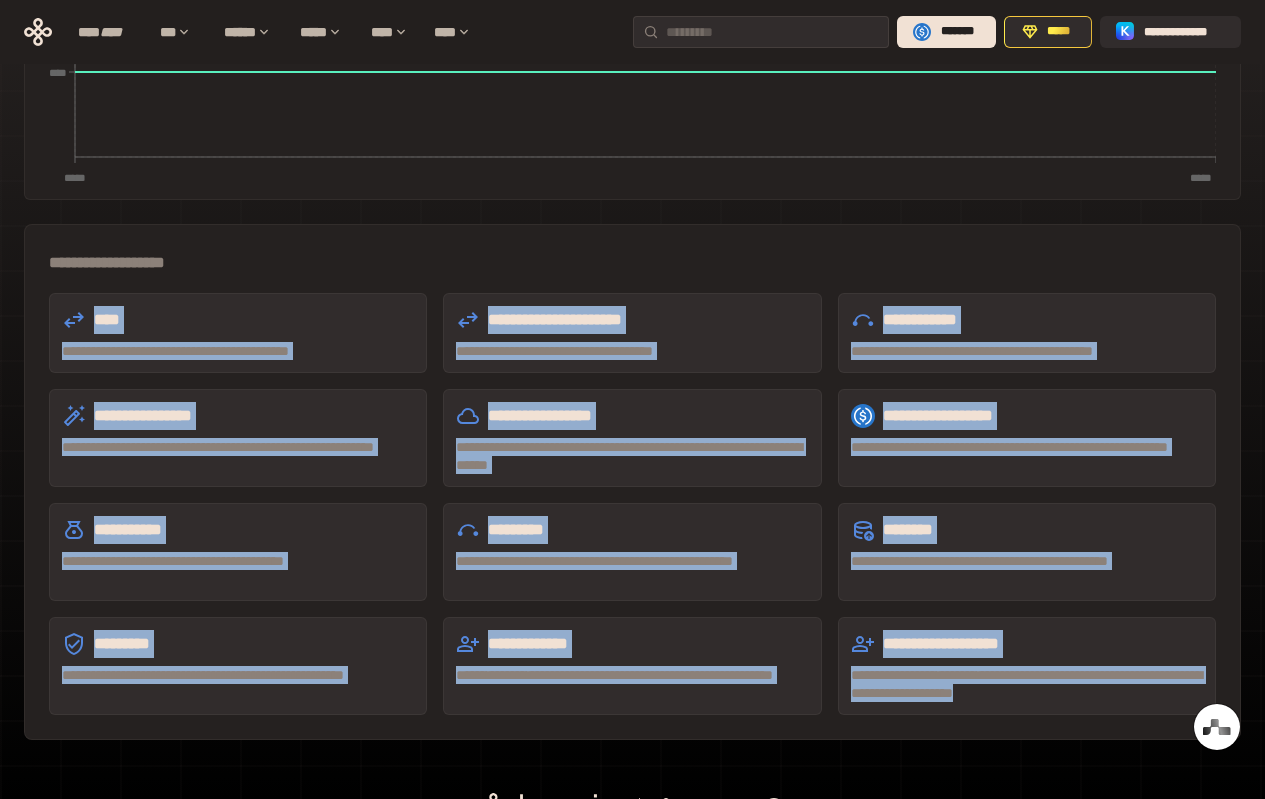 drag, startPoint x: 63, startPoint y: 319, endPoint x: 1171, endPoint y: 705, distance: 1173.3115 